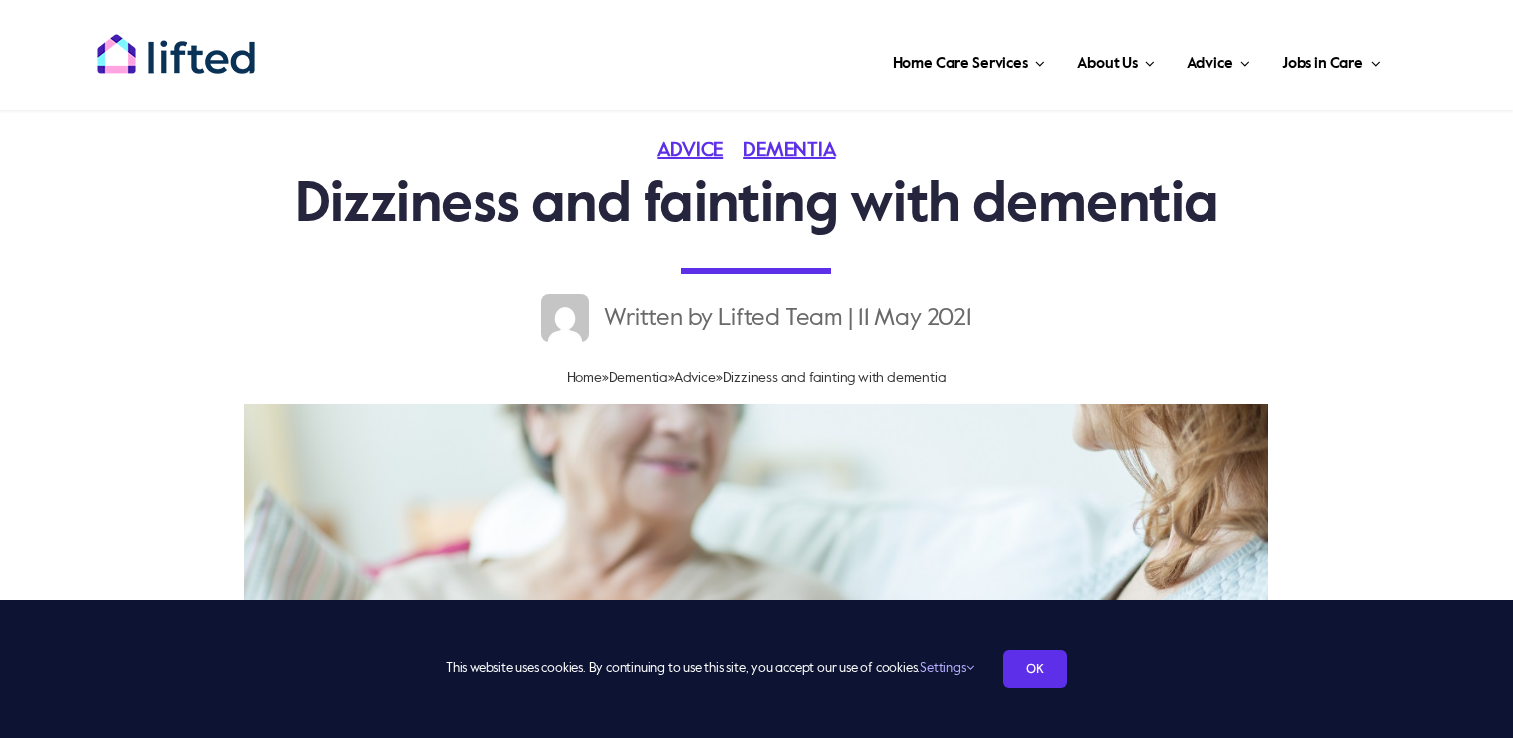 scroll, scrollTop: 0, scrollLeft: 0, axis: both 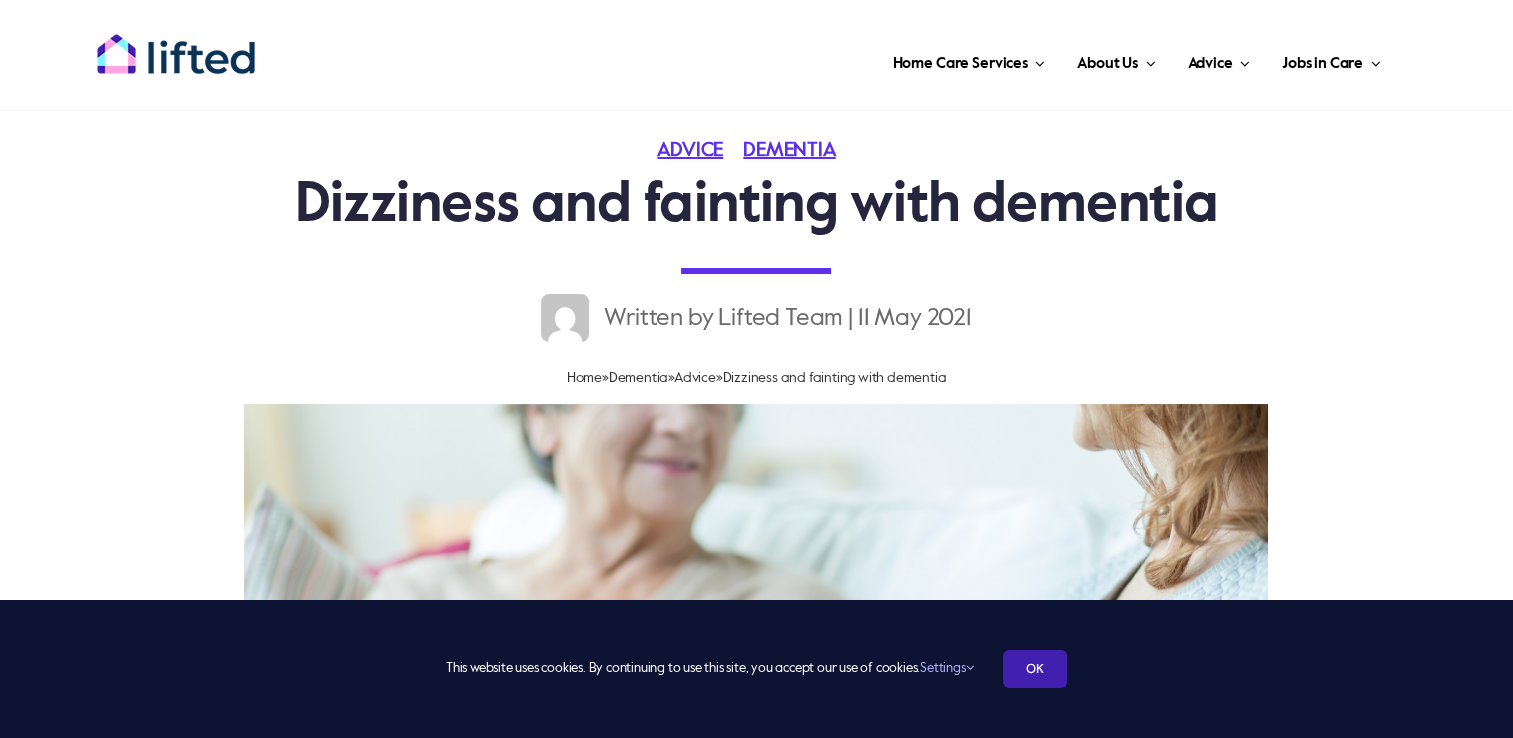 click on "OK" at bounding box center (1035, 669) 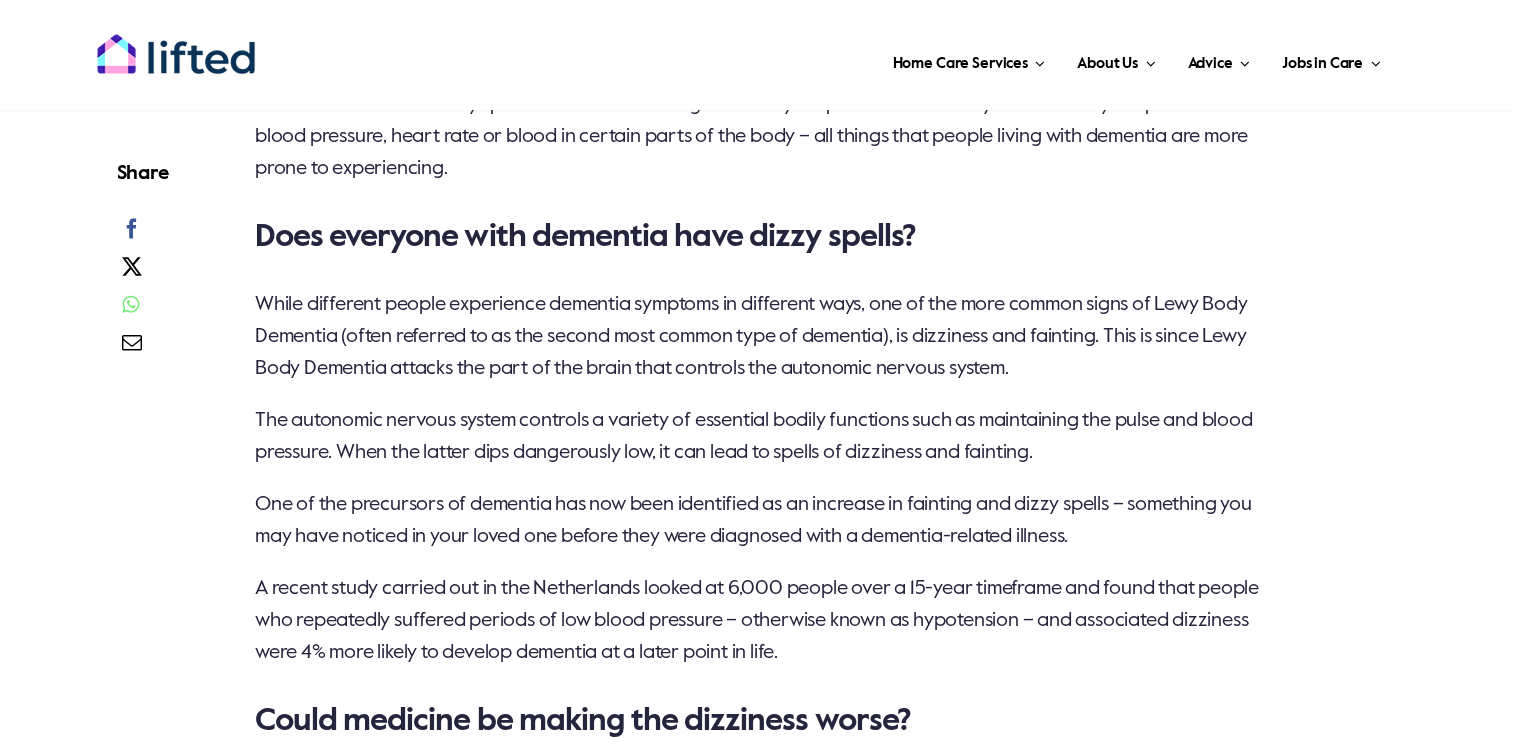 scroll, scrollTop: 1665, scrollLeft: 0, axis: vertical 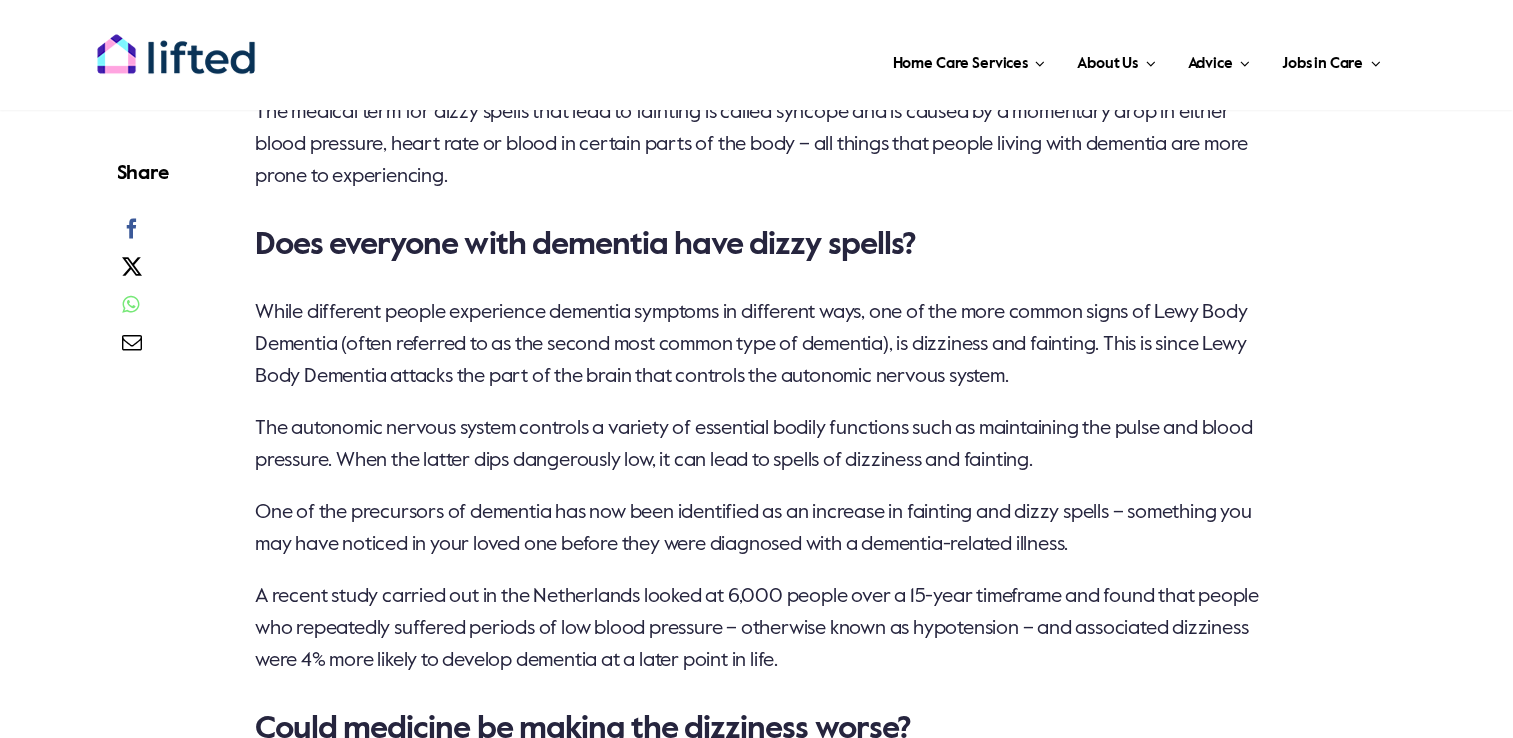 click on "Let us be your helping hand Get in touch with Lifted today to see how we can help you our your loved one with award-winning care
Find a Carer
Lightheadedness, feeling dizzy and fainting spells are some of the most alarming symptoms someone may be experiencing if they’re living with dementia.
For the most part, it’s not necessarily the dizziness that’s the main concern; it’s more the potential those frightening fainting spells have to cause injury and greater pain if they fall.
The medical term for dizzy spells that lead to fainting is called syncope and is caused by a momentary drop in either blood pressure, heart rate or blood in certain parts of the body – all things that people living with dementia are more prone to experiencing.
Does everyone with dementia have dizzy spells?
Could medicine be making the dizziness worse?
A study was carried out in people who used these cholinesterase inhibitors
Loss of balance" at bounding box center [756, 1885] 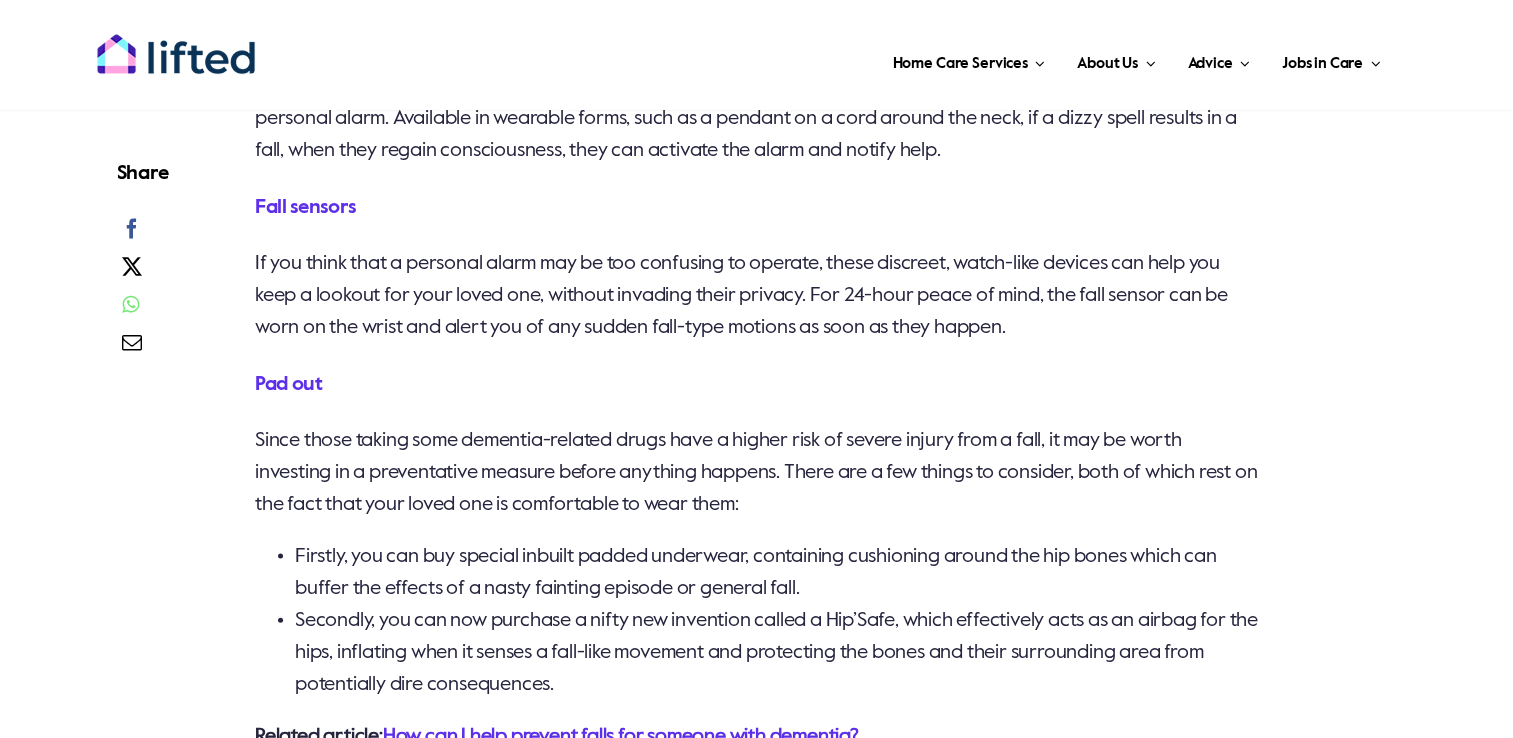 scroll, scrollTop: 4185, scrollLeft: 0, axis: vertical 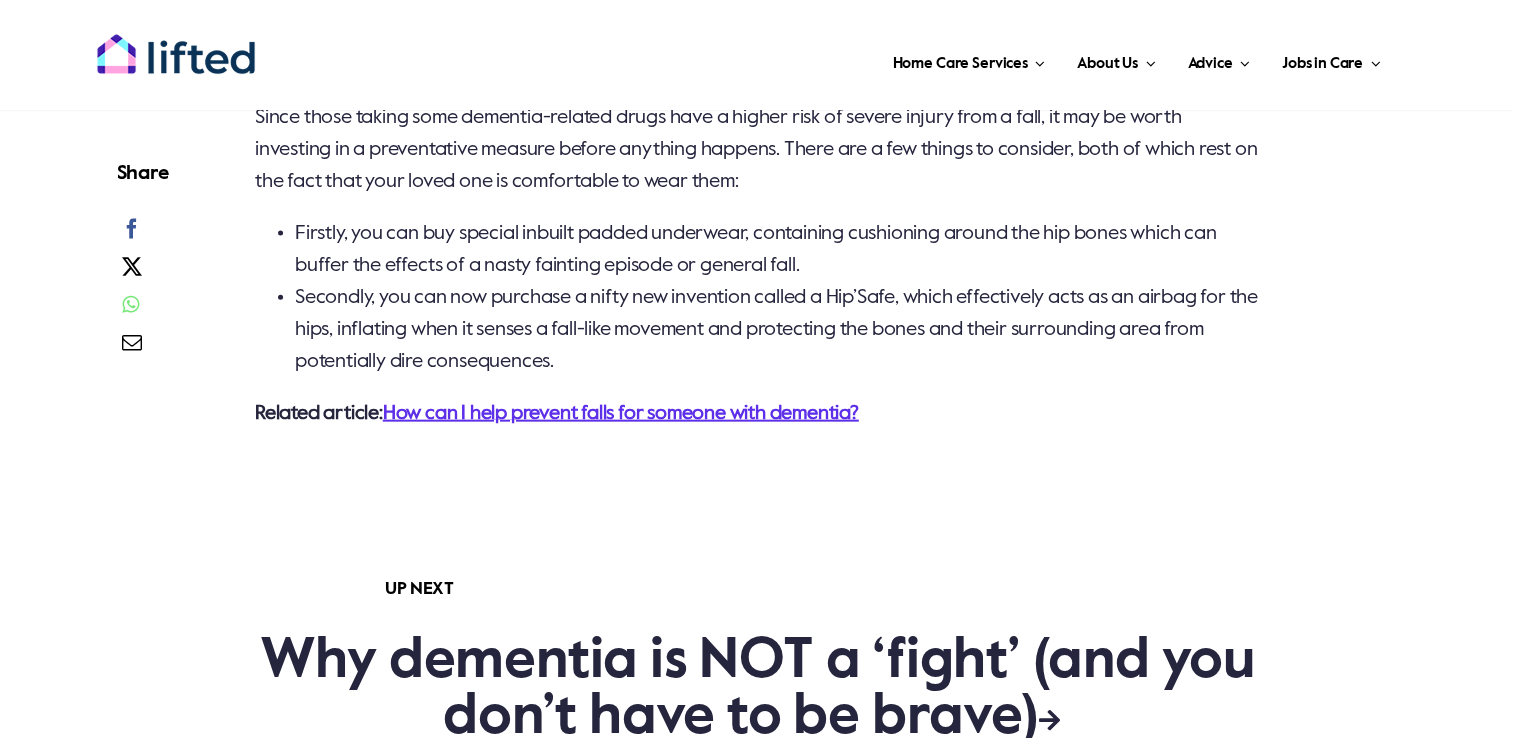 click on "Let us be your helping hand Get in touch with Lifted today to see how we can help you our your loved one with award-winning care
Find a Carer
Lightheadedness, feeling dizzy and fainting spells are some of the most alarming symptoms someone may be experiencing if they’re living with dementia.
For the most part, it’s not necessarily the dizziness that’s the main concern; it’s more the potential those frightening fainting spells have to cause injury and greater pain if they fall.
The medical term for dizzy spells that lead to fainting is called syncope and is caused by a momentary drop in either blood pressure, heart rate or blood in certain parts of the body – all things that people living with dementia are more prone to experiencing.
Does everyone with dementia have dizzy spells?
Could medicine be making the dizziness worse?
A study was carried out in people who used these cholinesterase inhibitors
Loss of balance" at bounding box center (756, -918) 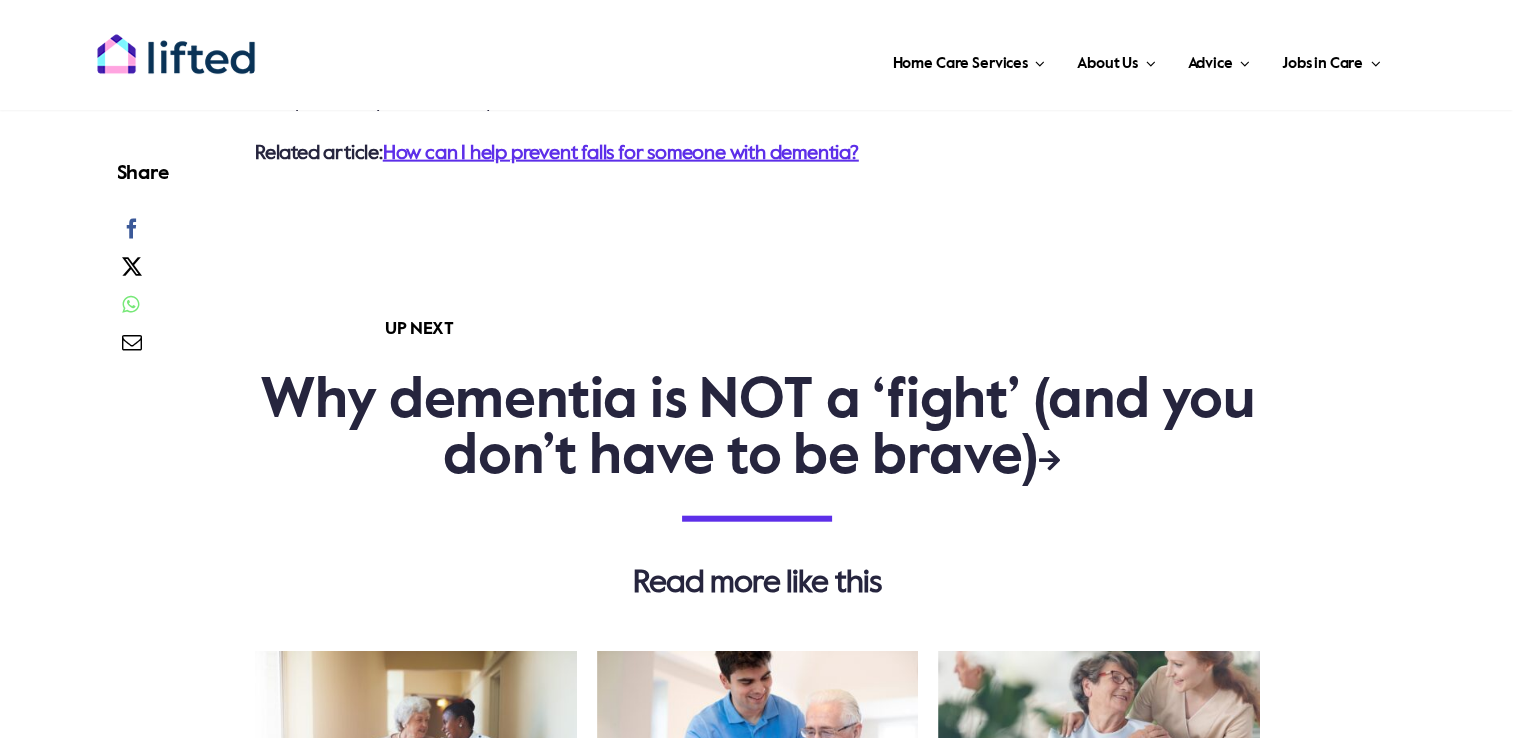 scroll, scrollTop: 4745, scrollLeft: 0, axis: vertical 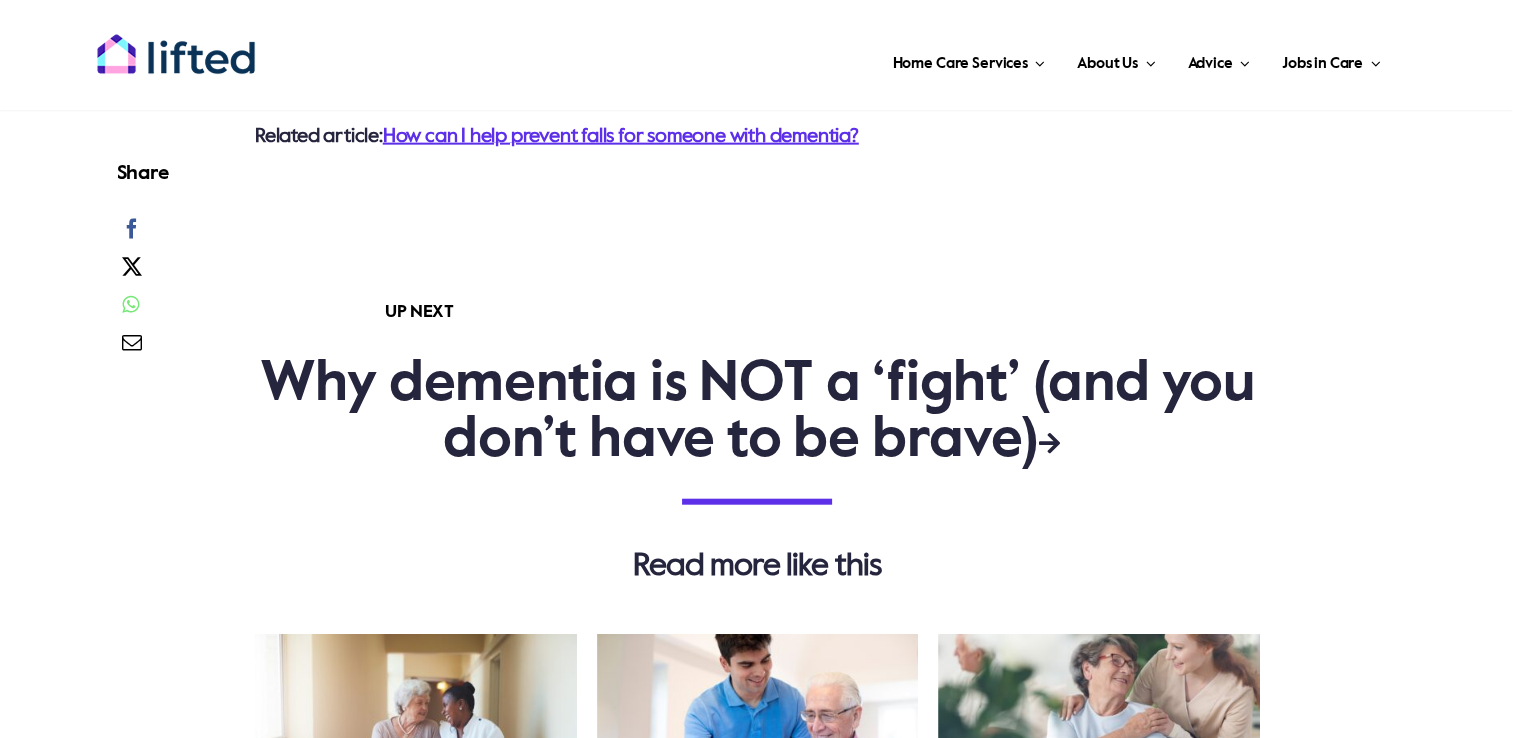 click on "Let us be your helping hand Get in touch with Lifted today to see how we can help you our your loved one with award-winning care
Find a Carer
Lightheadedness, feeling dizzy and fainting spells are some of the most alarming symptoms someone may be experiencing if they’re living with dementia.
For the most part, it’s not necessarily the dizziness that’s the main concern; it’s more the potential those frightening fainting spells have to cause injury and greater pain if they fall.
The medical term for dizzy spells that lead to fainting is called syncope and is caused by a momentary drop in either blood pressure, heart rate or blood in certain parts of the body – all things that people living with dementia are more prone to experiencing.
Does everyone with dementia have dizzy spells?
Could medicine be making the dizziness worse?
A study was carried out in people who used these cholinesterase inhibitors
Loss of balance" at bounding box center [756, -1195] 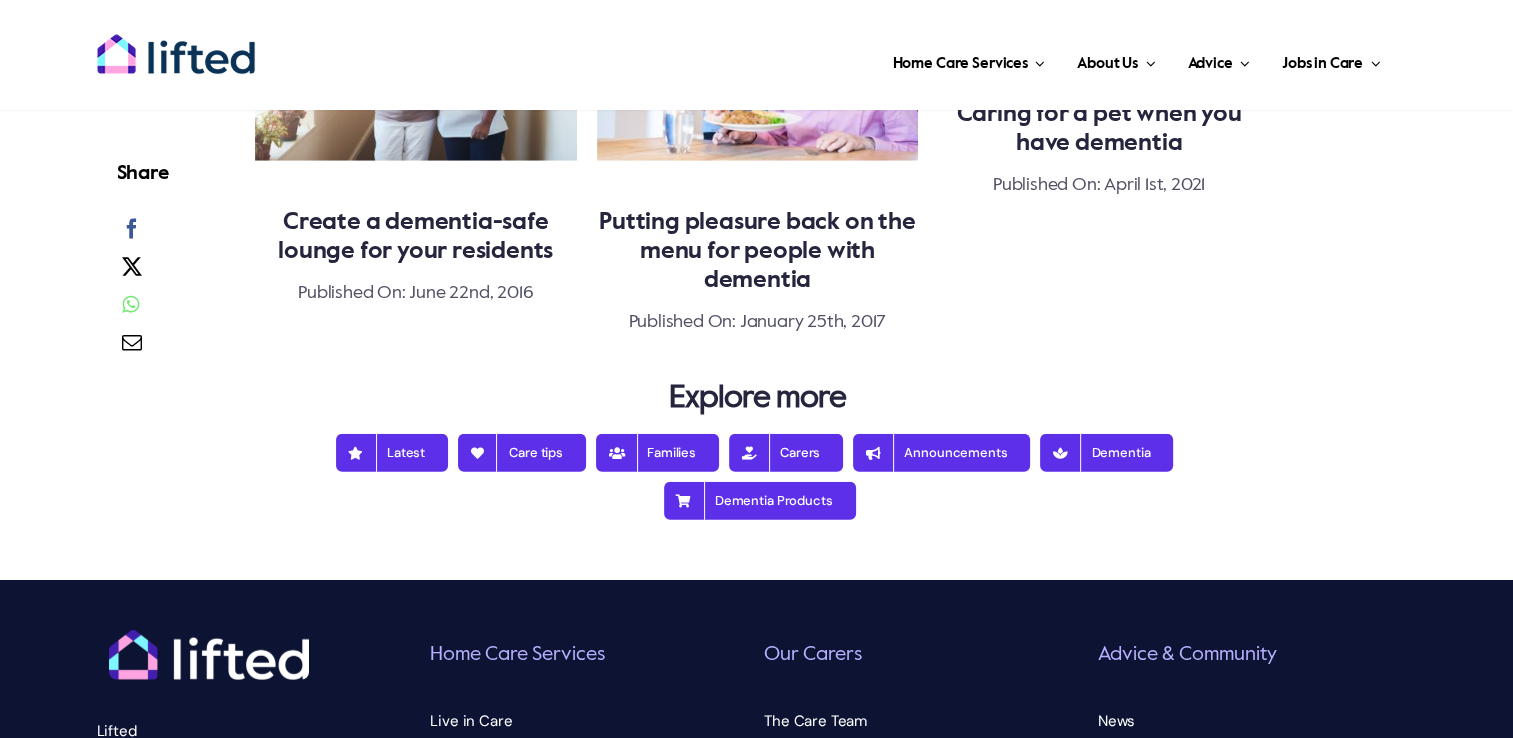 scroll, scrollTop: 5428, scrollLeft: 0, axis: vertical 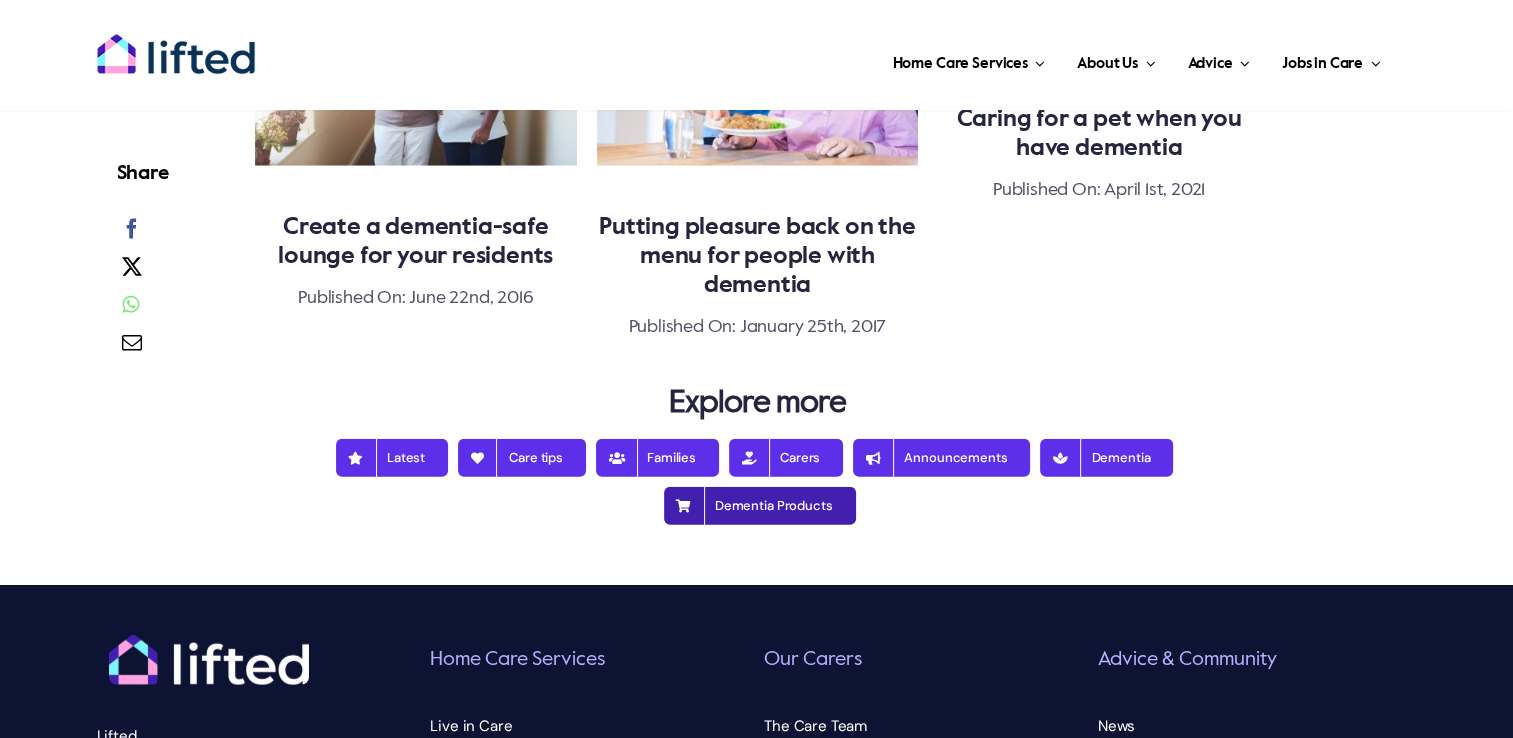 click on "Dementia Products" at bounding box center (760, 506) 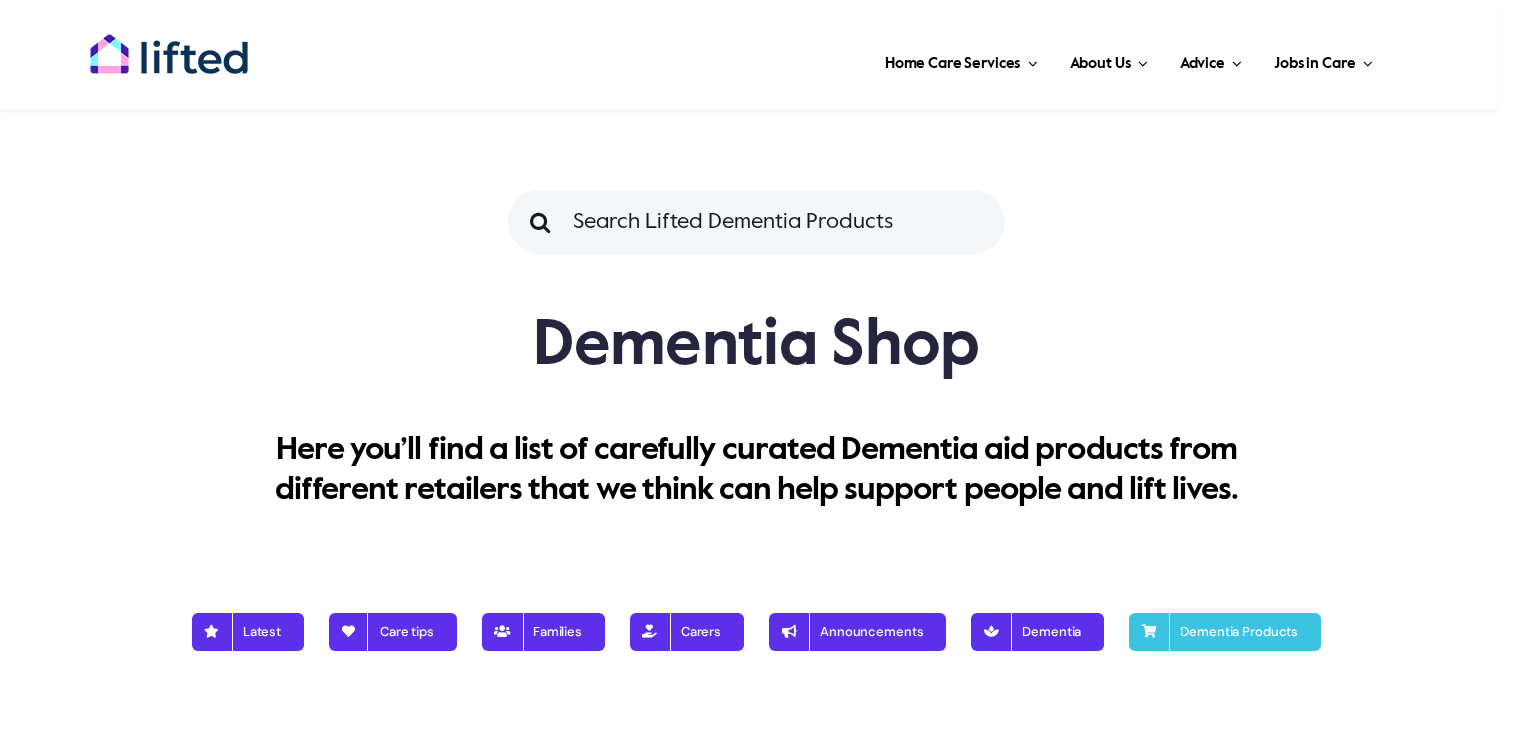 scroll, scrollTop: 0, scrollLeft: 0, axis: both 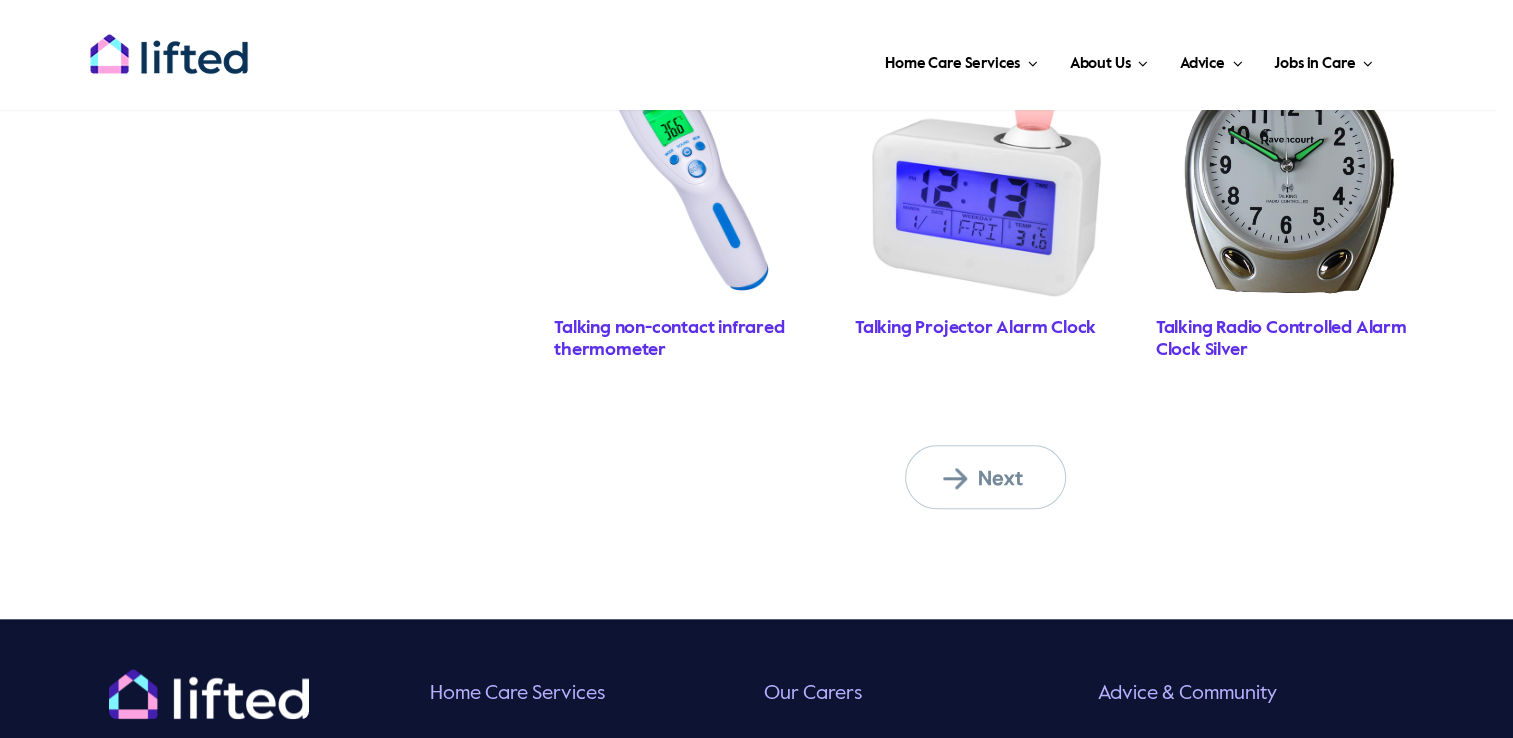 click on "Next" at bounding box center (998, 478) 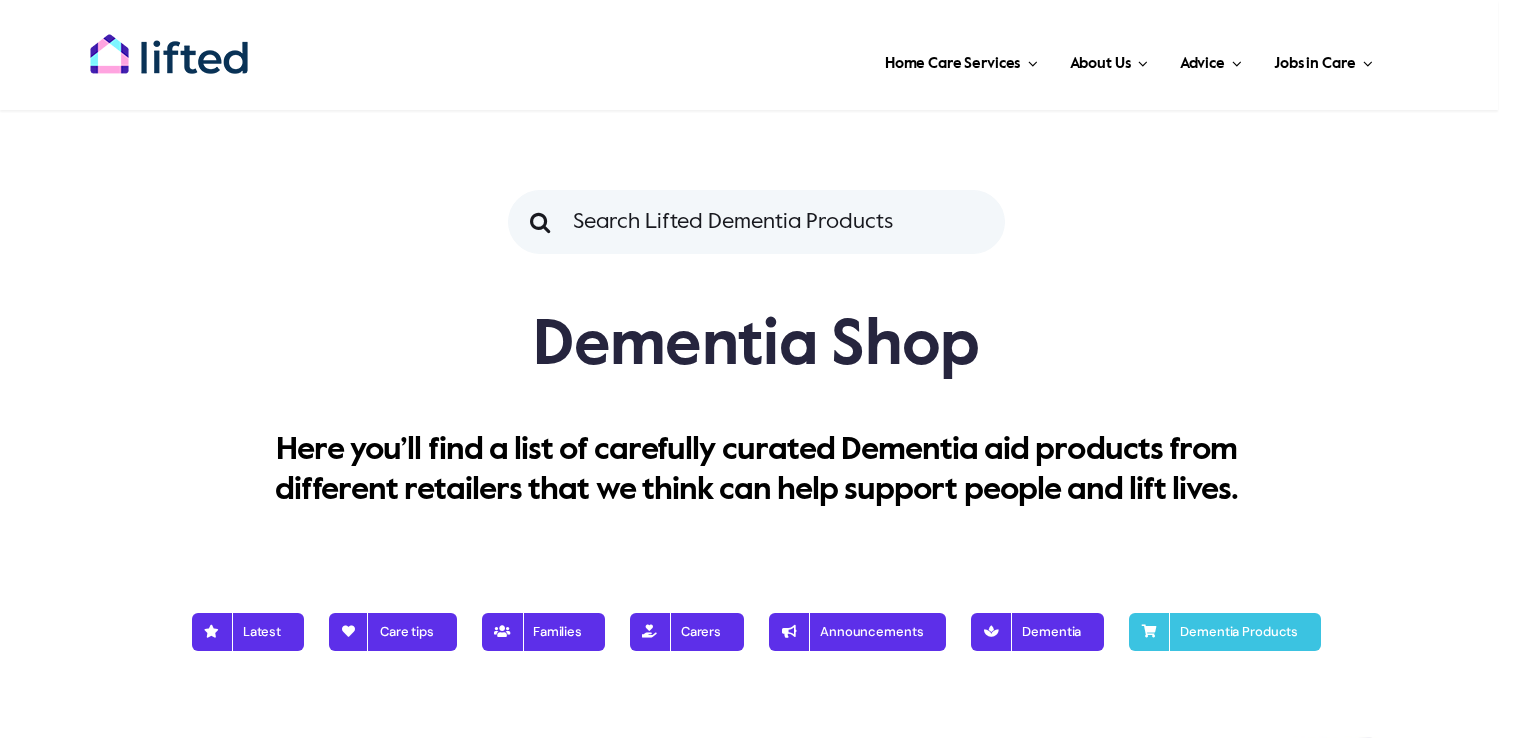 scroll, scrollTop: 0, scrollLeft: 0, axis: both 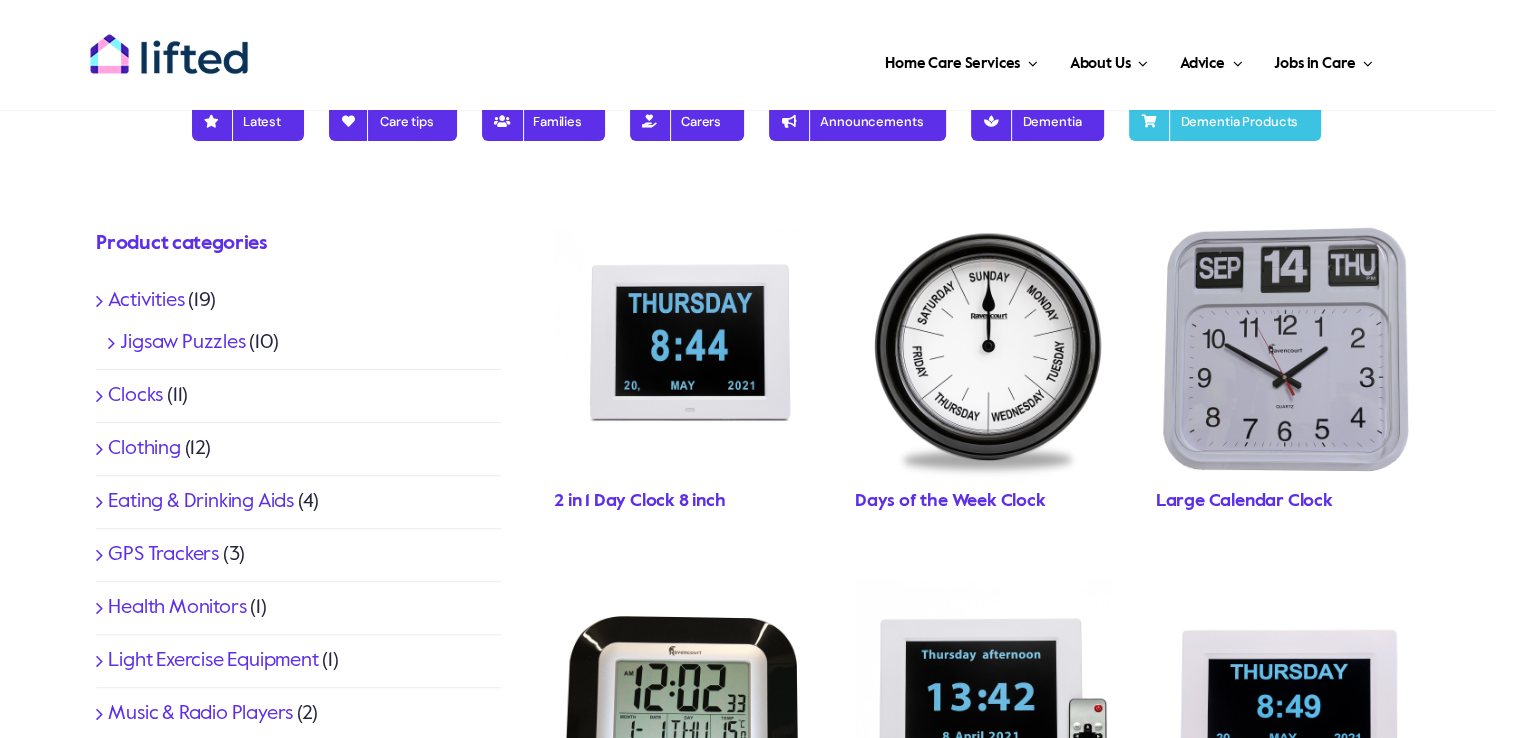 click at bounding box center [1286, 349] 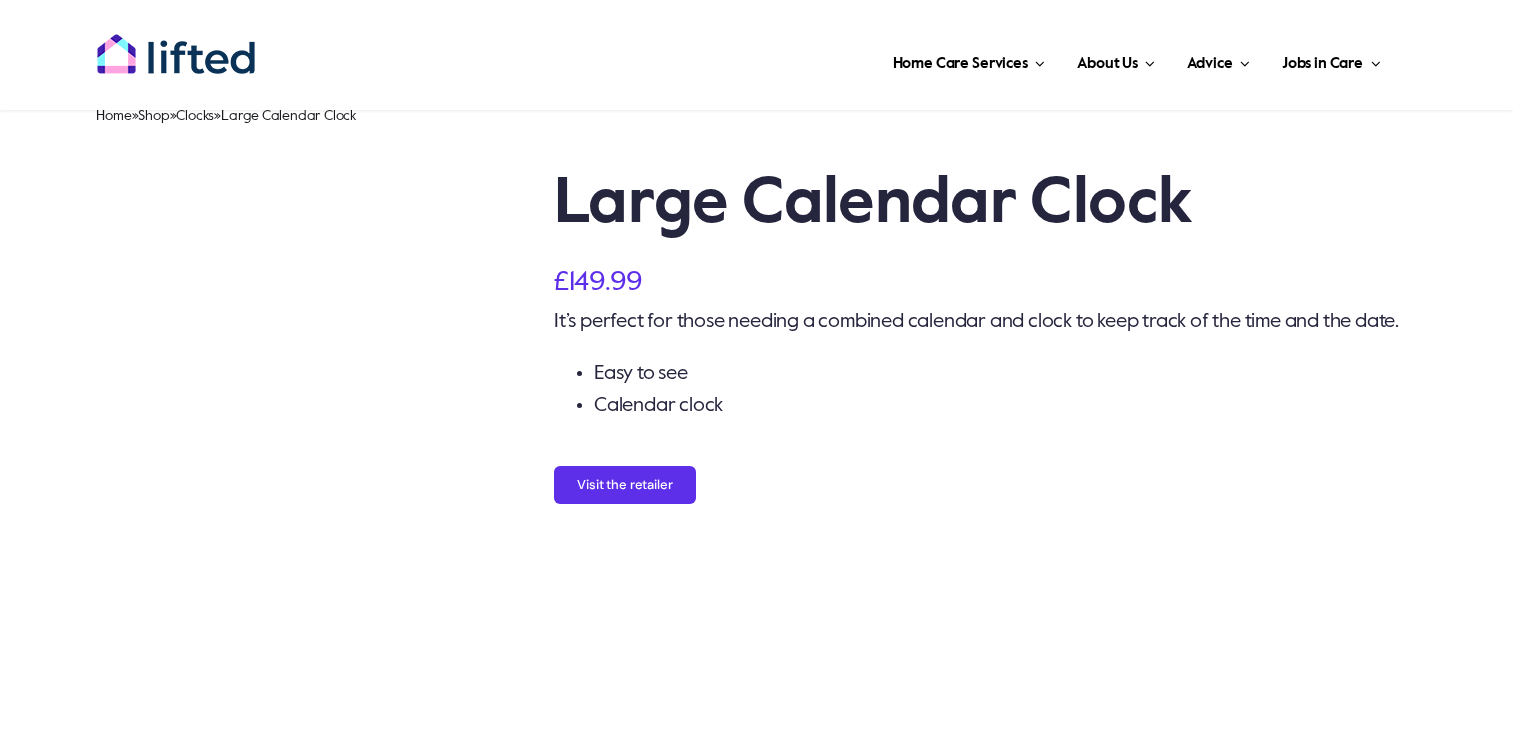 scroll, scrollTop: 0, scrollLeft: 0, axis: both 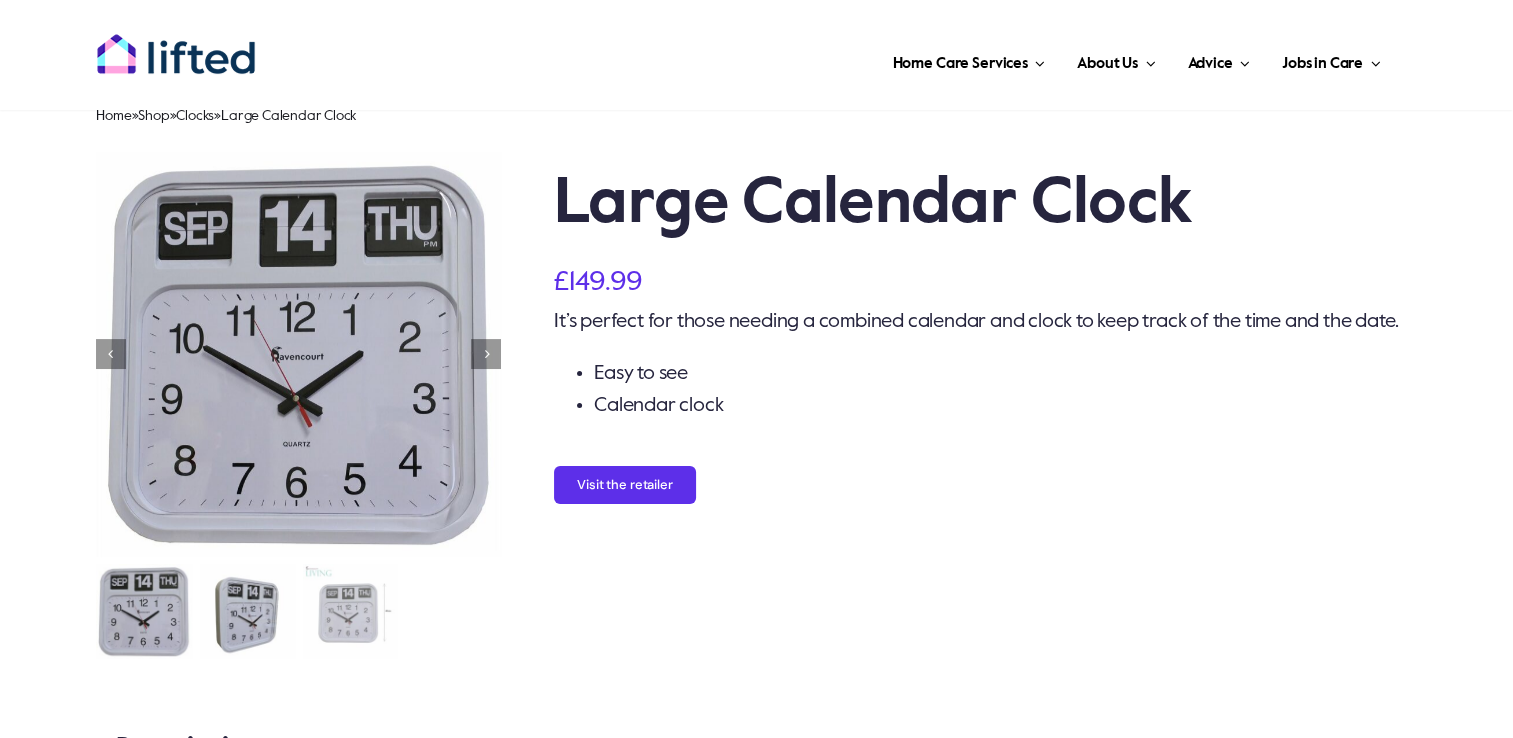click at bounding box center [247, 611] 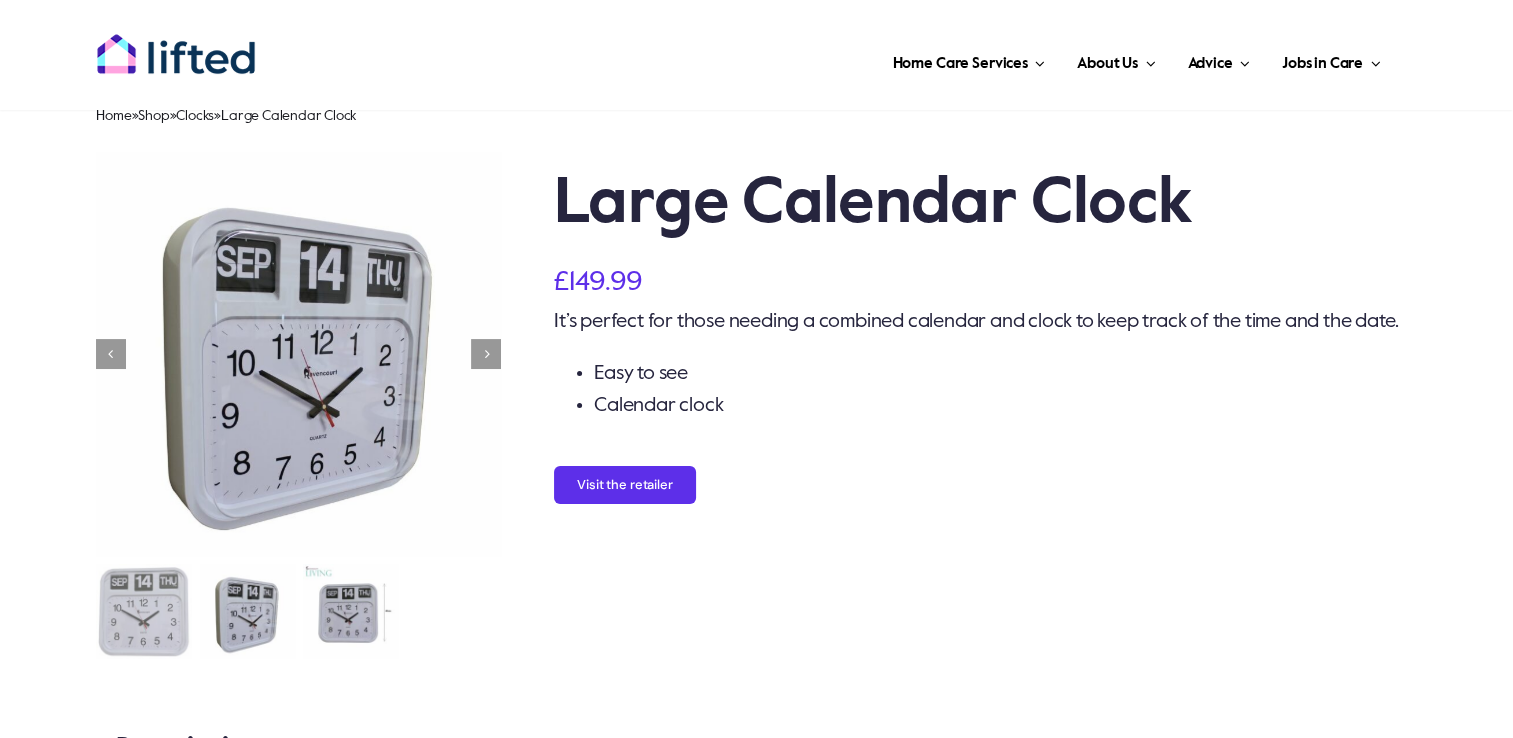 click at bounding box center [350, 611] 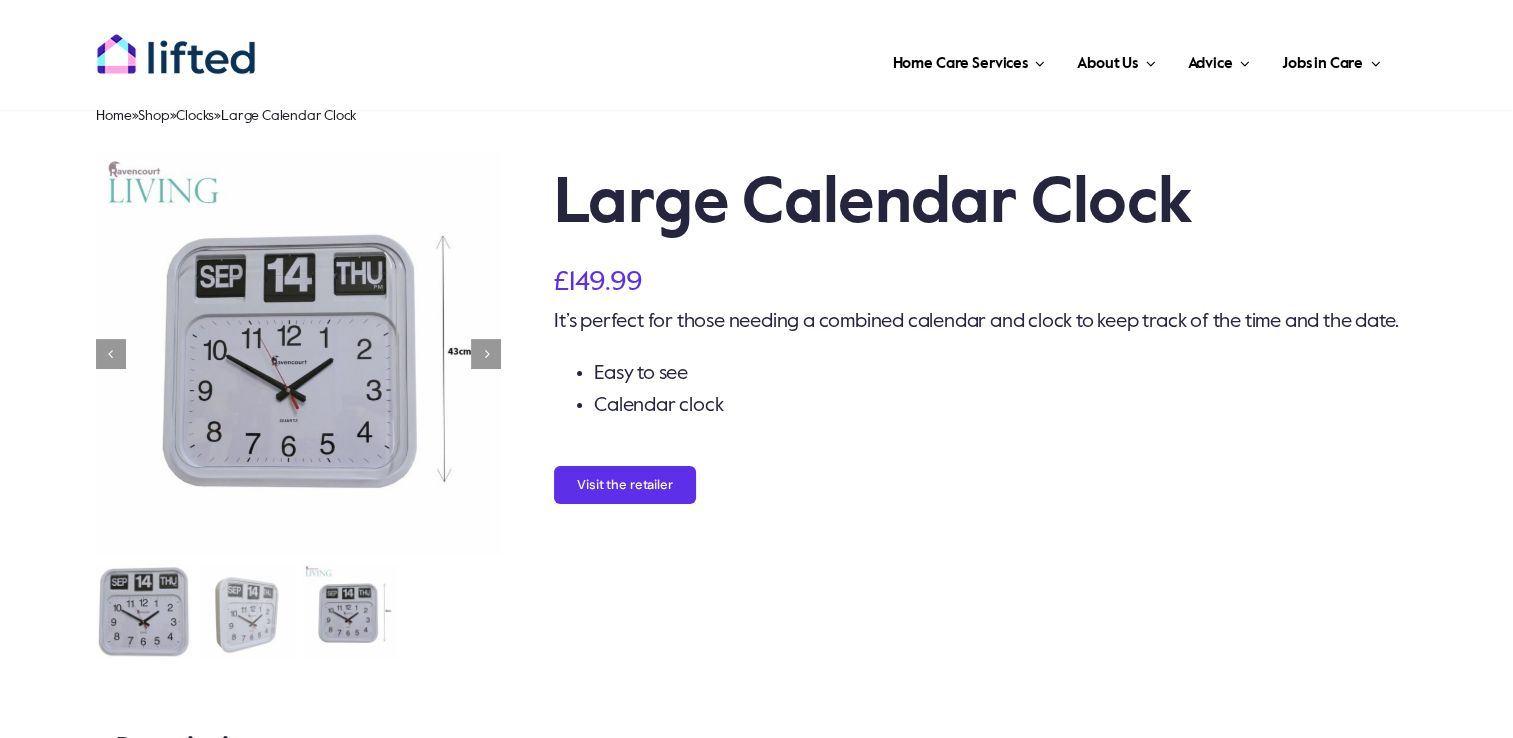 click at bounding box center [143, 611] 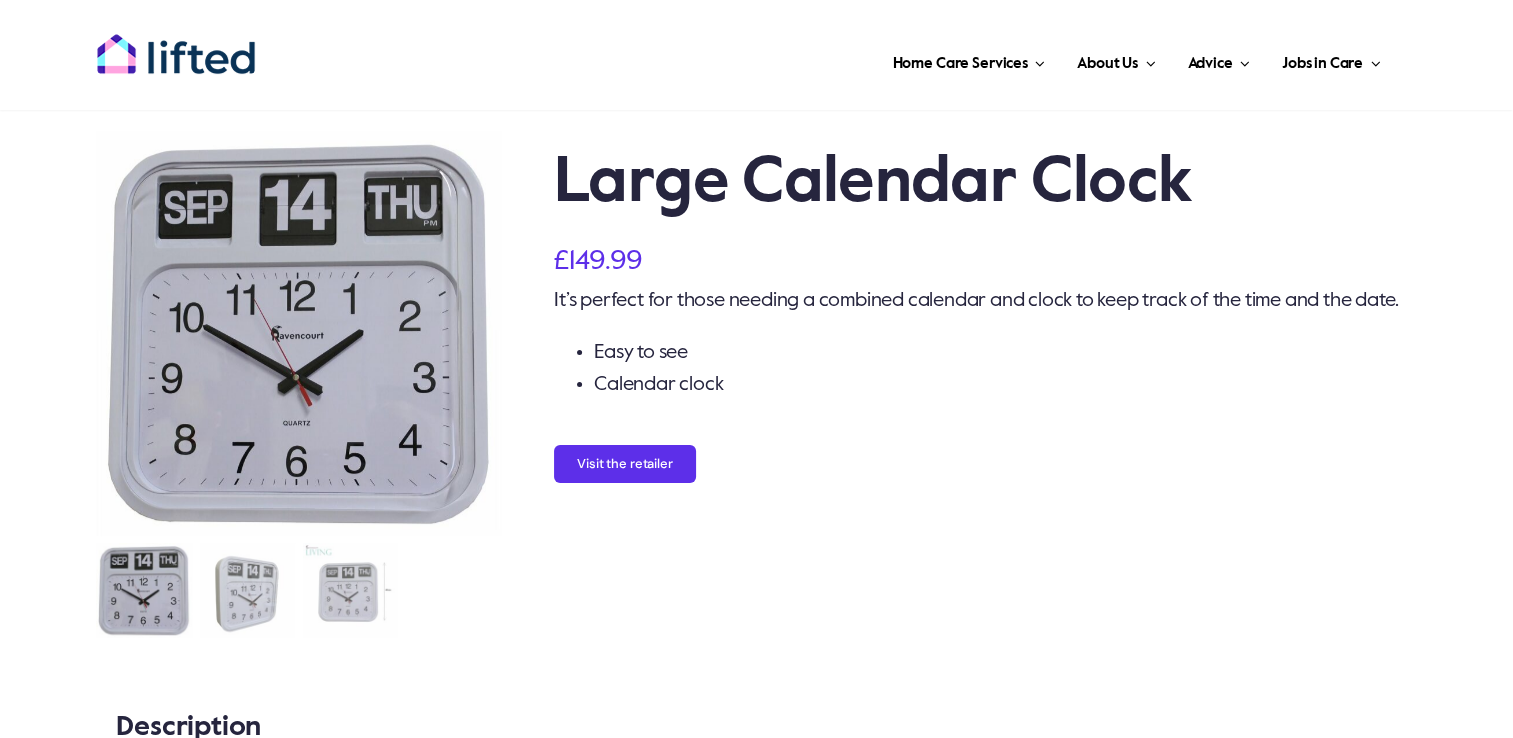 scroll, scrollTop: 0, scrollLeft: 0, axis: both 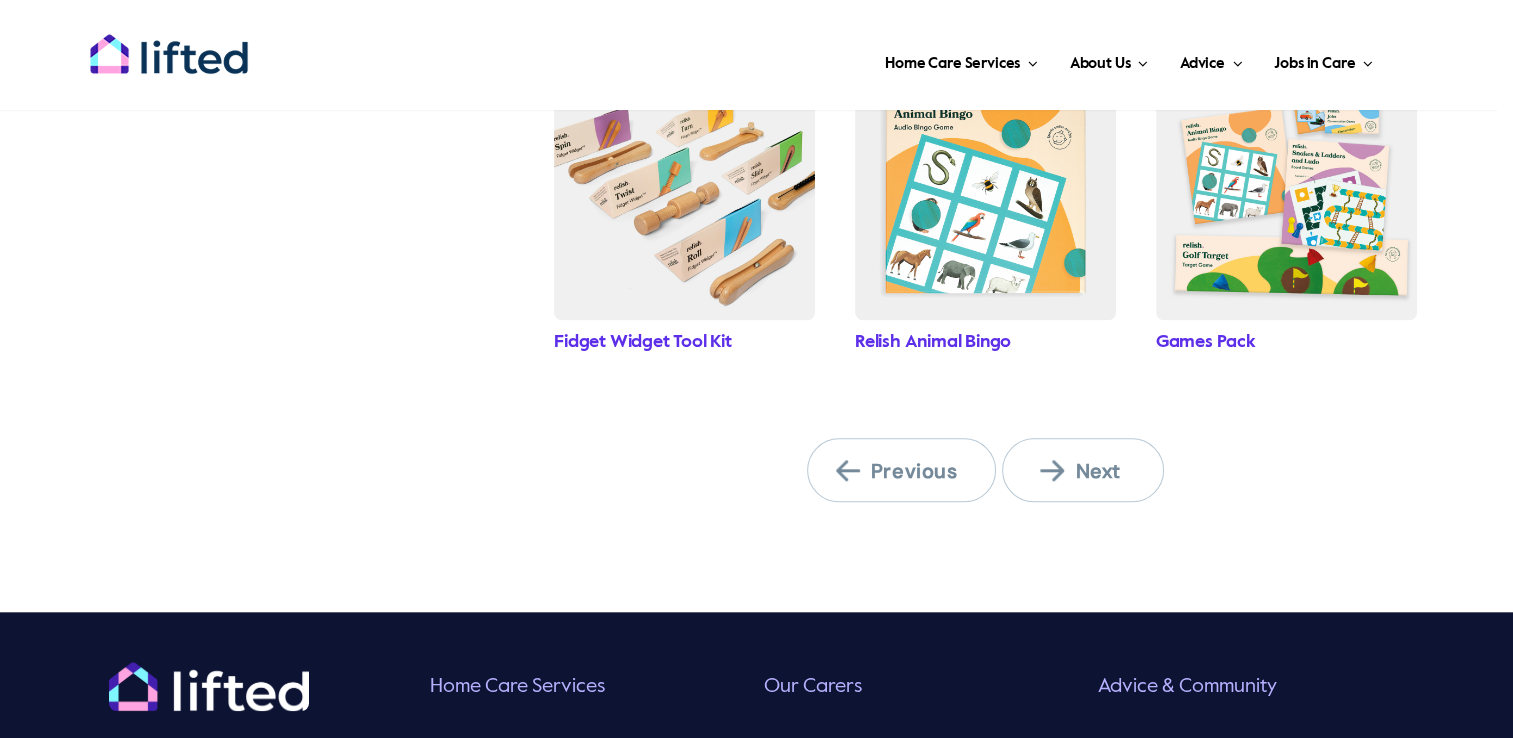 click on "Next" at bounding box center [1095, 471] 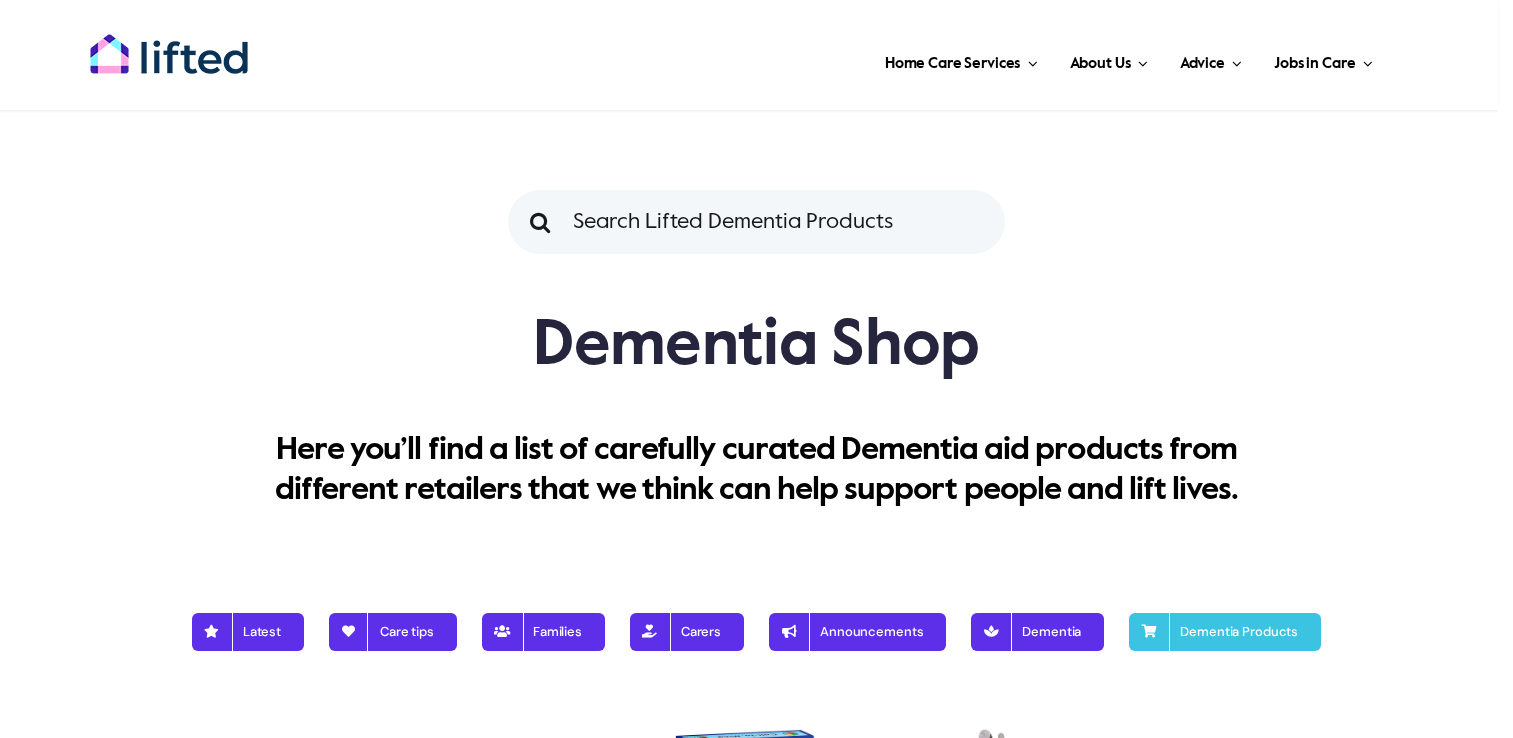 scroll, scrollTop: 0, scrollLeft: 0, axis: both 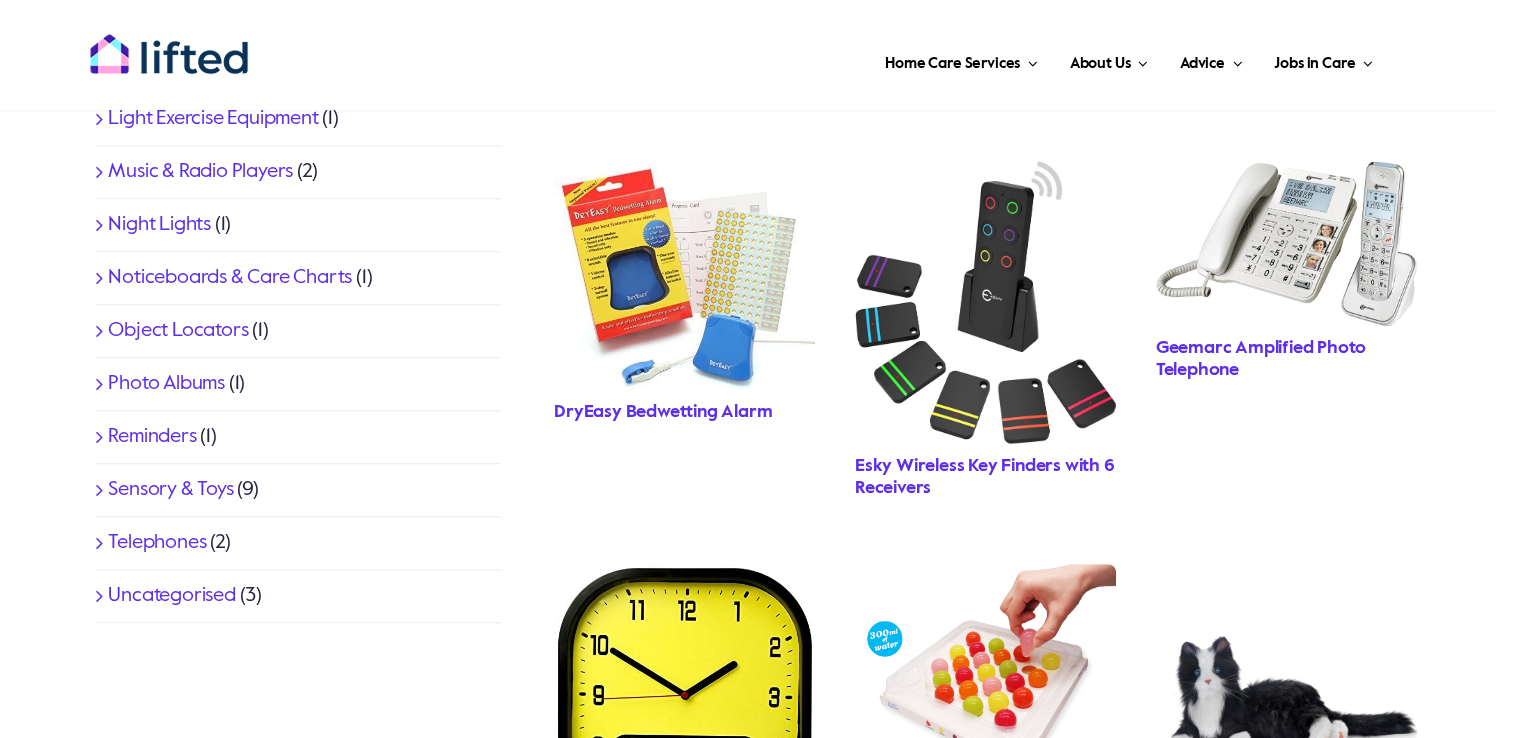 click on "Geemarc Amplified Photo Telephone" at bounding box center [1261, 359] 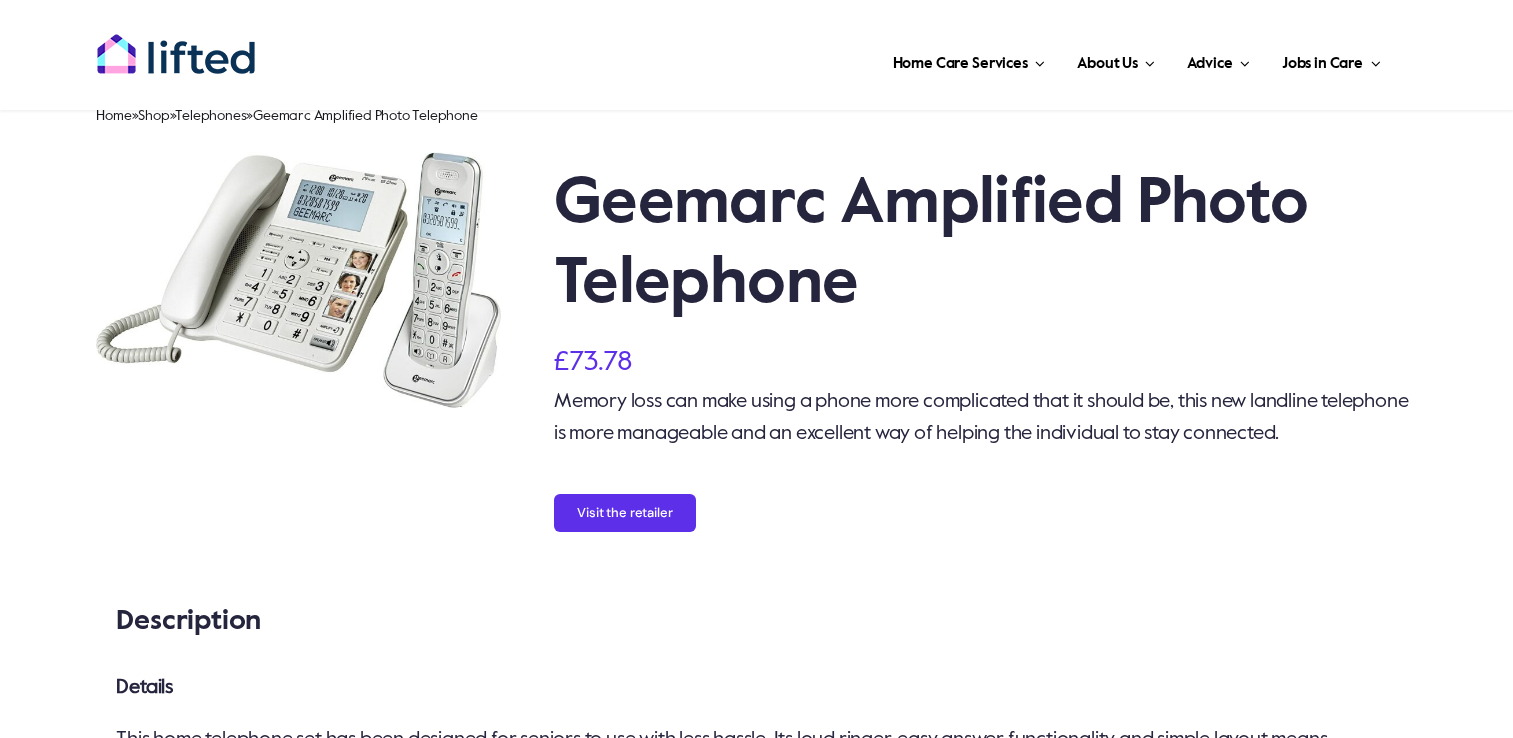scroll, scrollTop: 0, scrollLeft: 0, axis: both 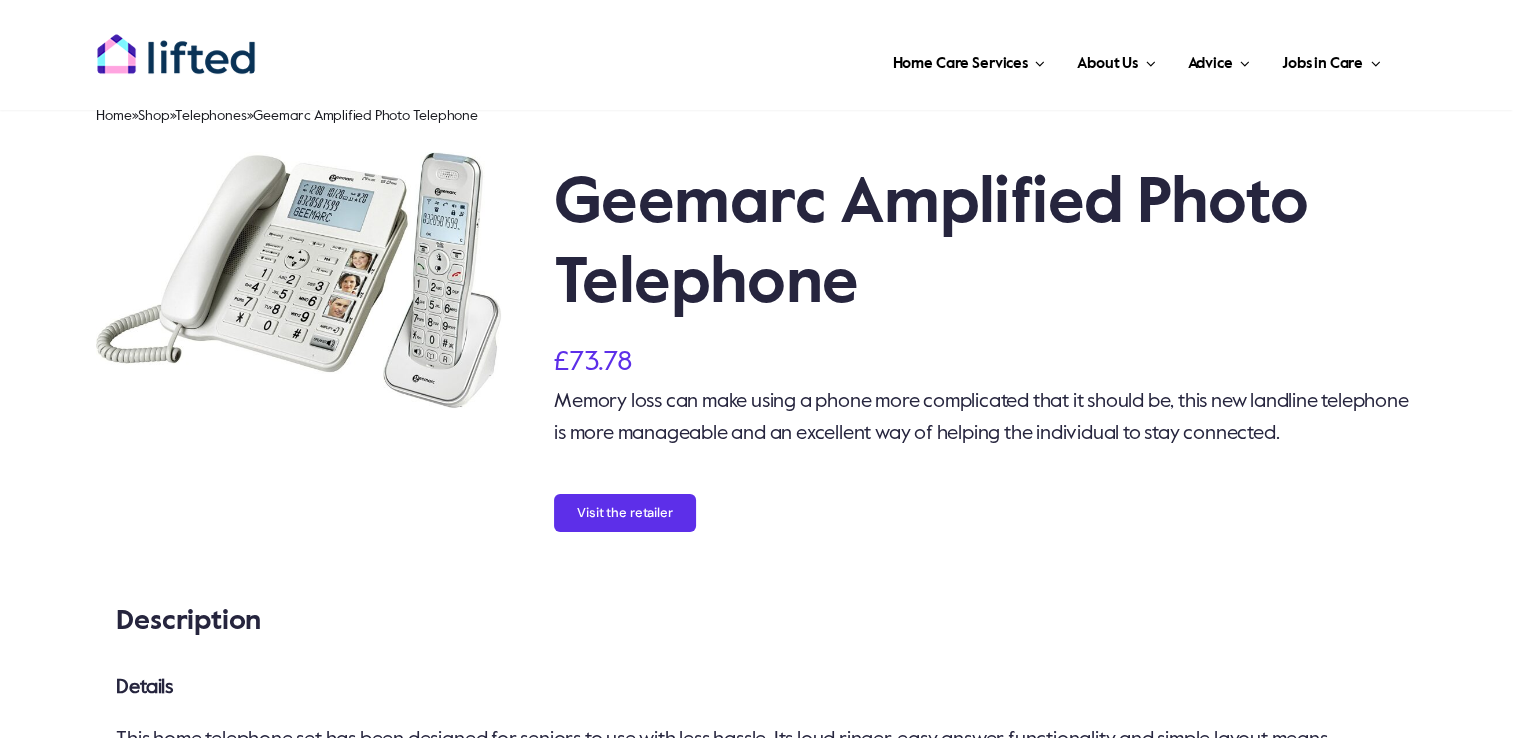 click at bounding box center [298, 280] 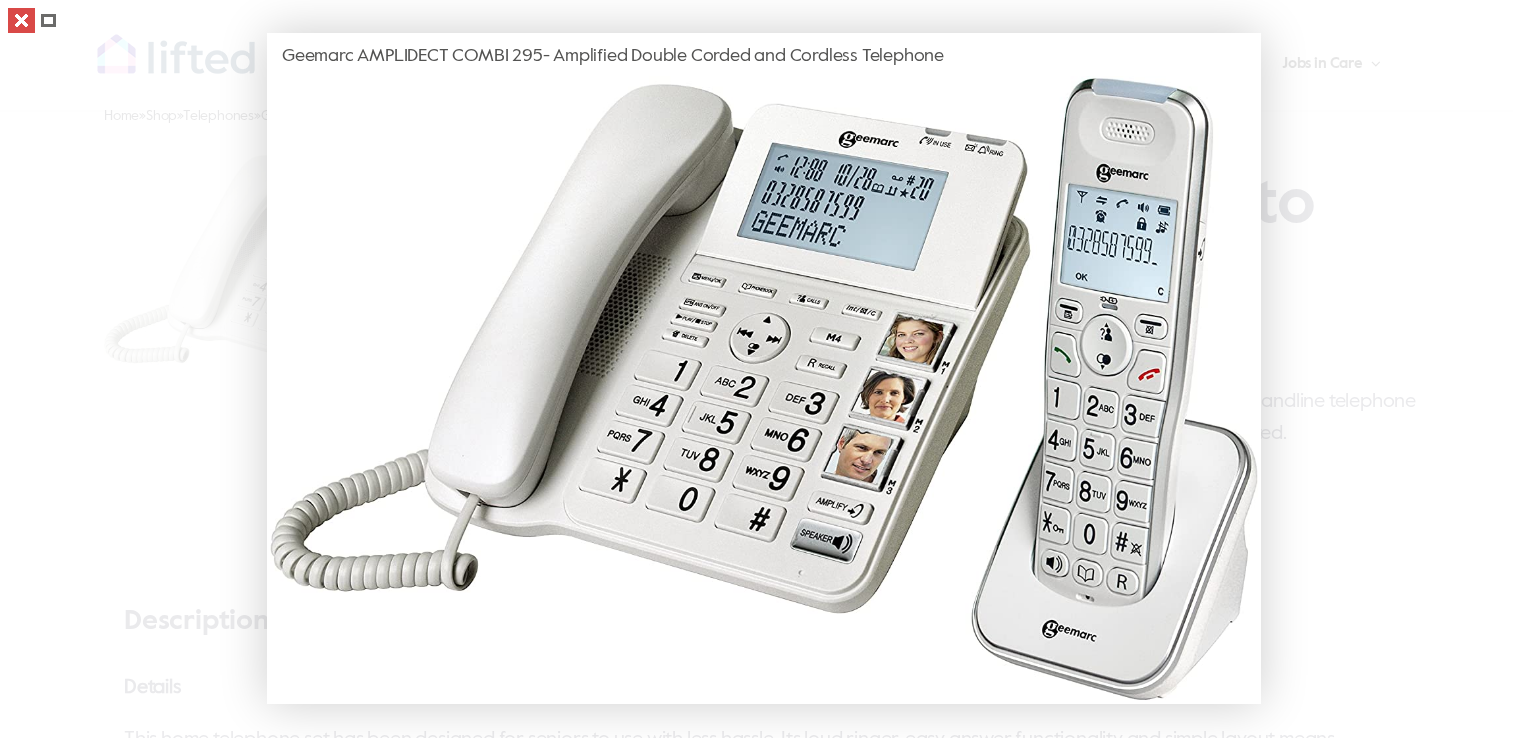 click at bounding box center (21, 20) 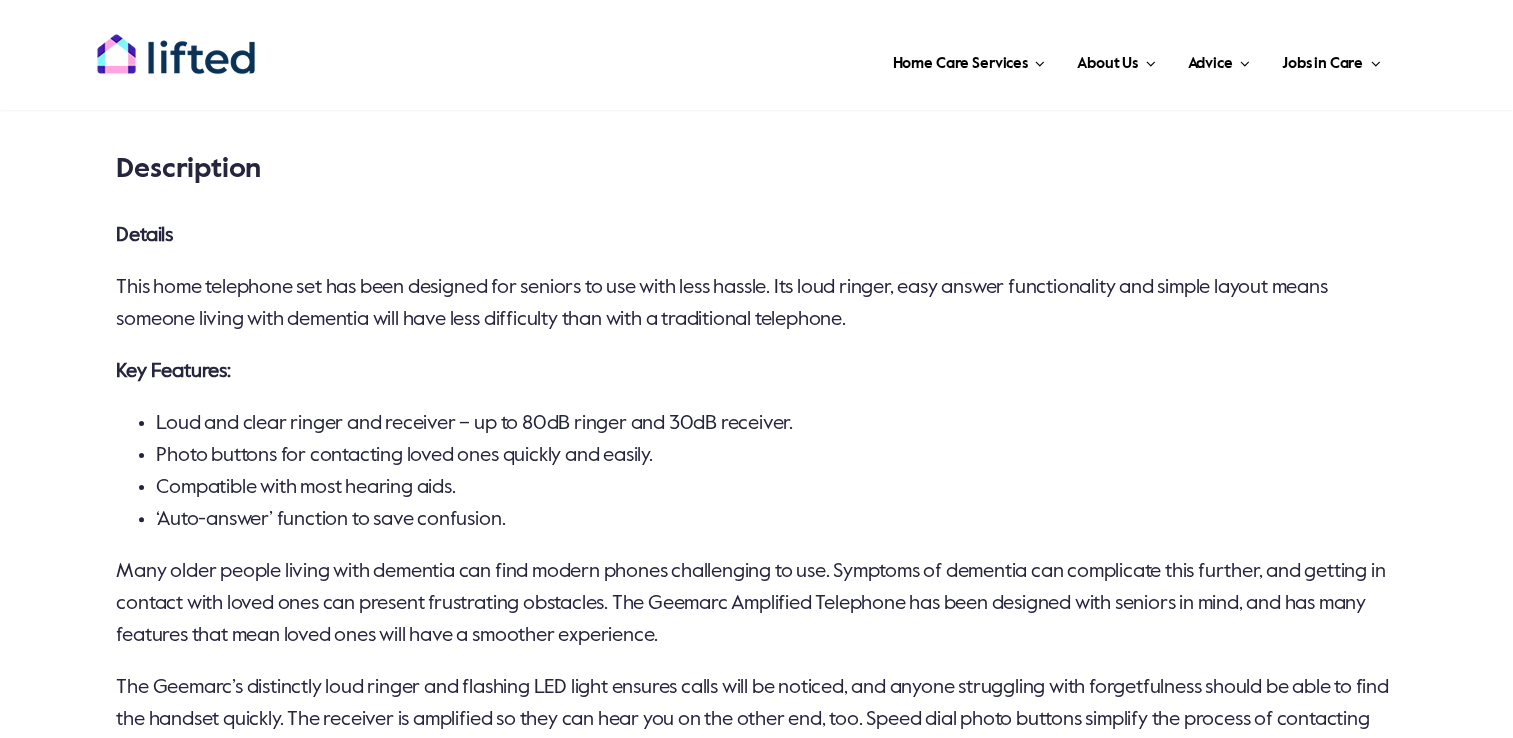 scroll, scrollTop: 461, scrollLeft: 0, axis: vertical 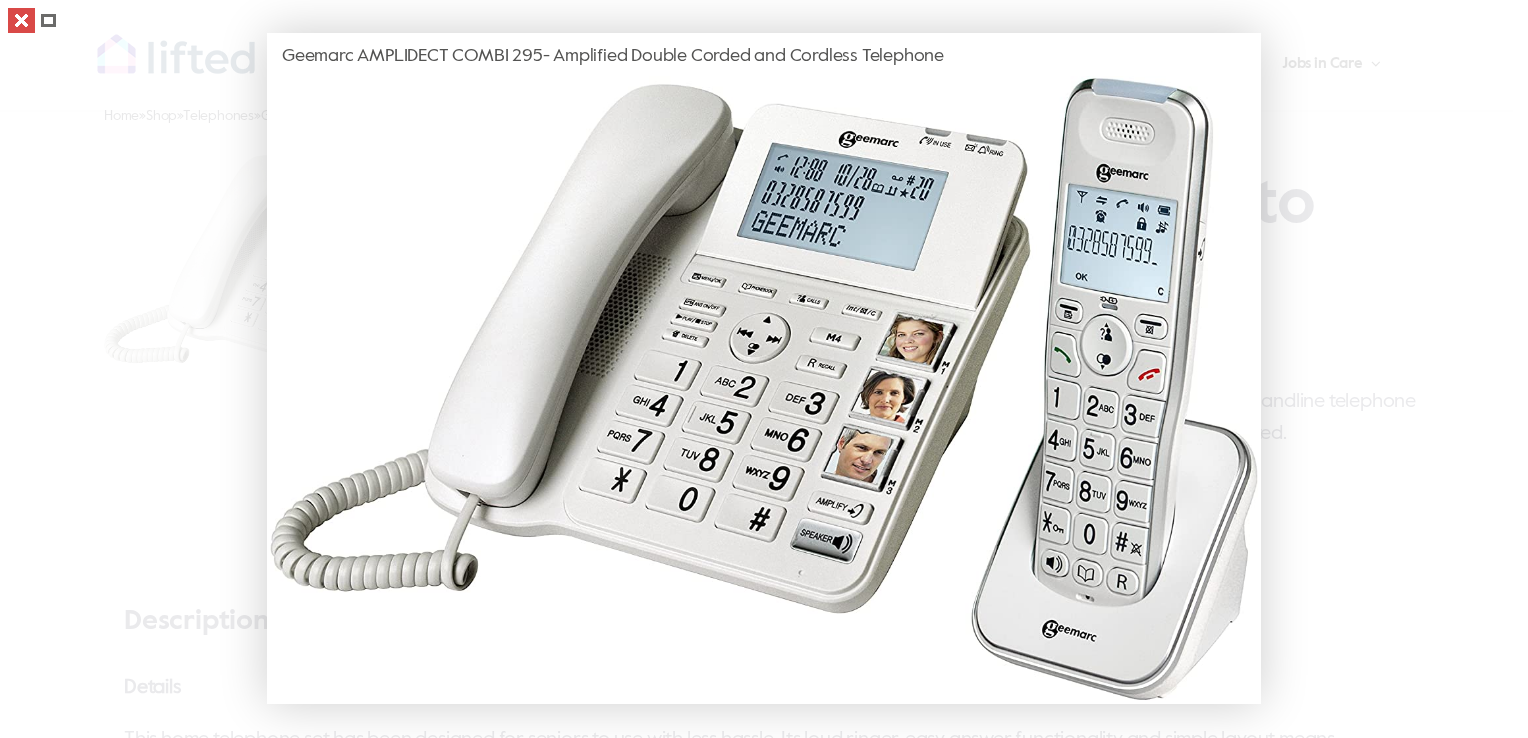 click at bounding box center [21, 20] 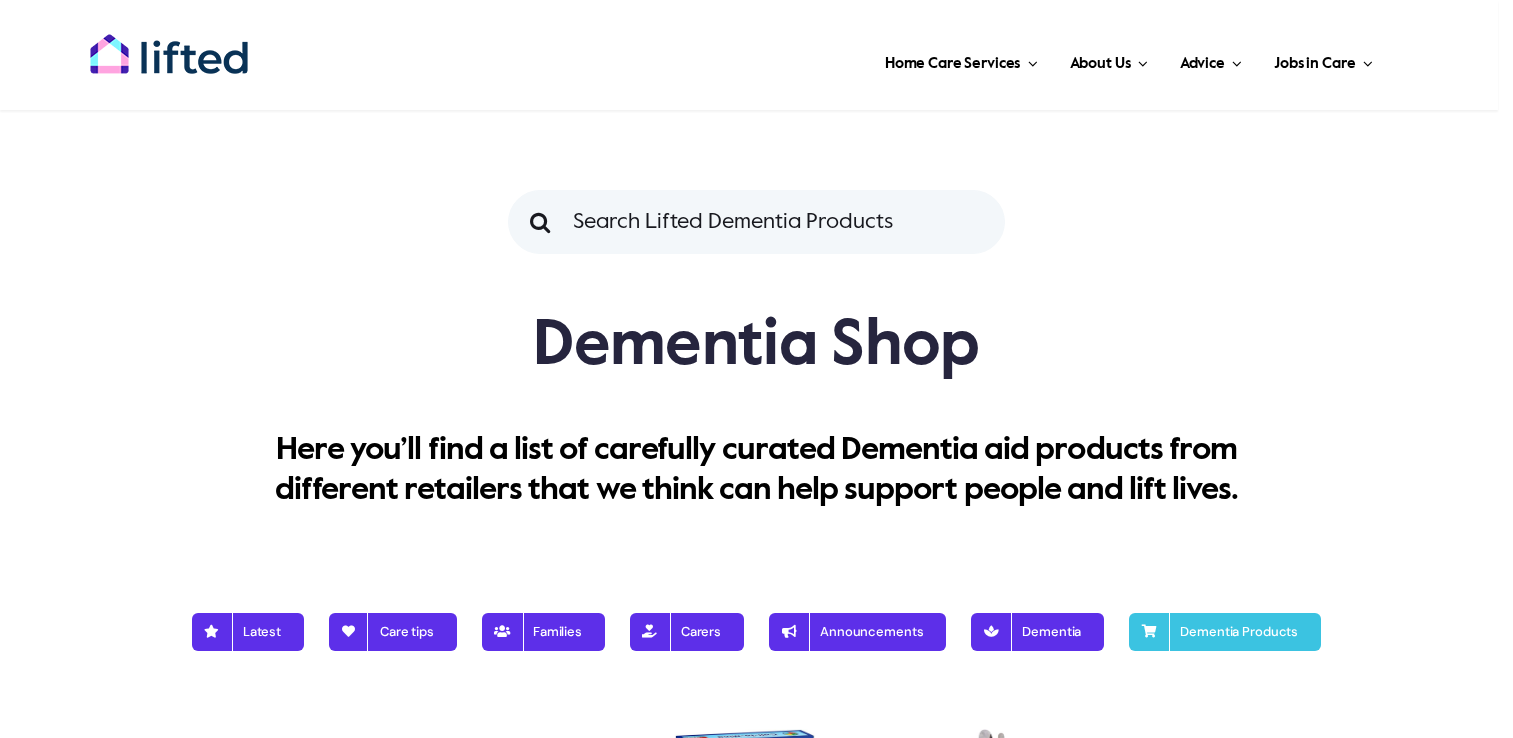 scroll, scrollTop: 1052, scrollLeft: 0, axis: vertical 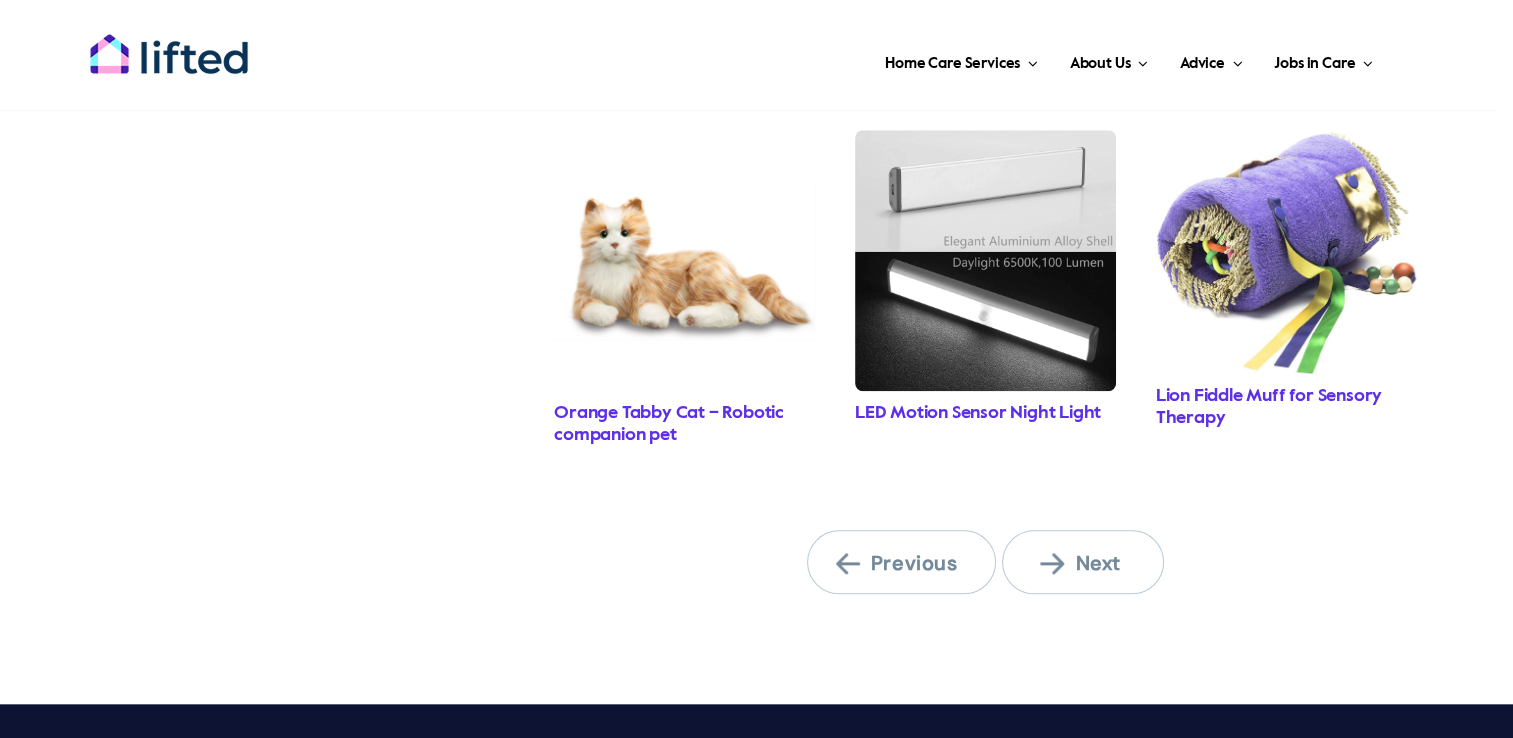 click on "Next" at bounding box center (1095, 563) 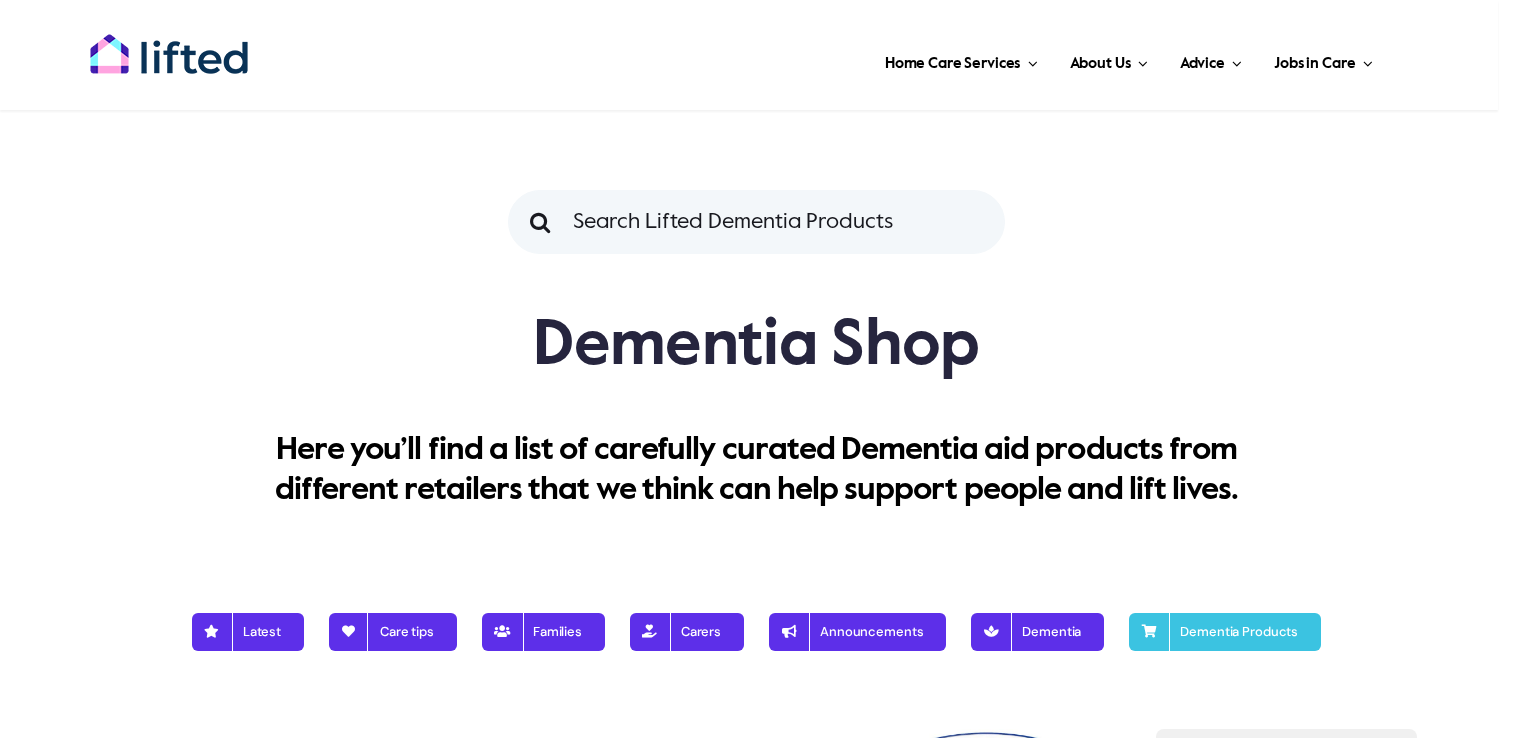 scroll, scrollTop: 0, scrollLeft: 0, axis: both 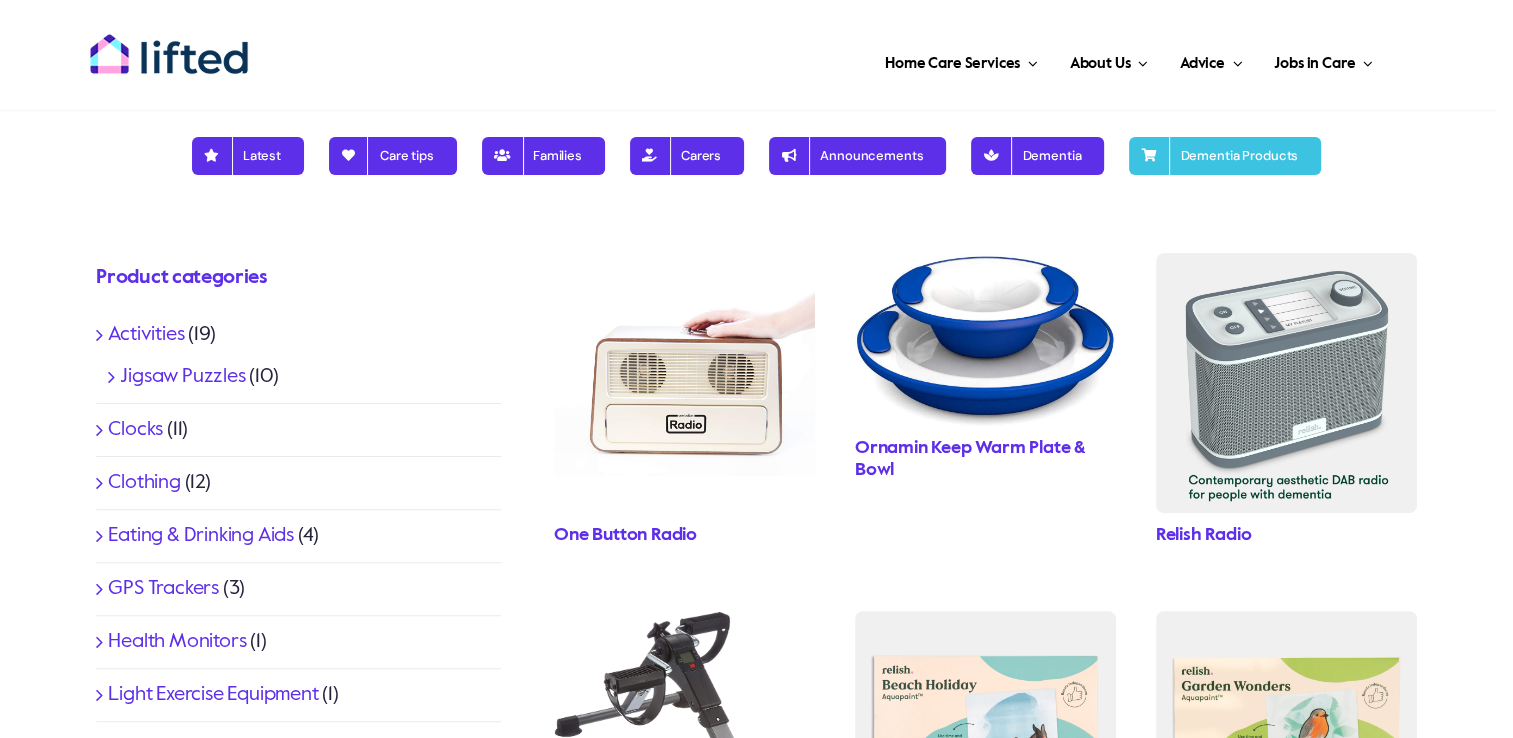 click on "Latest Care tips Families Carers Announcements Dementia Dementia Products" at bounding box center [756, 161] 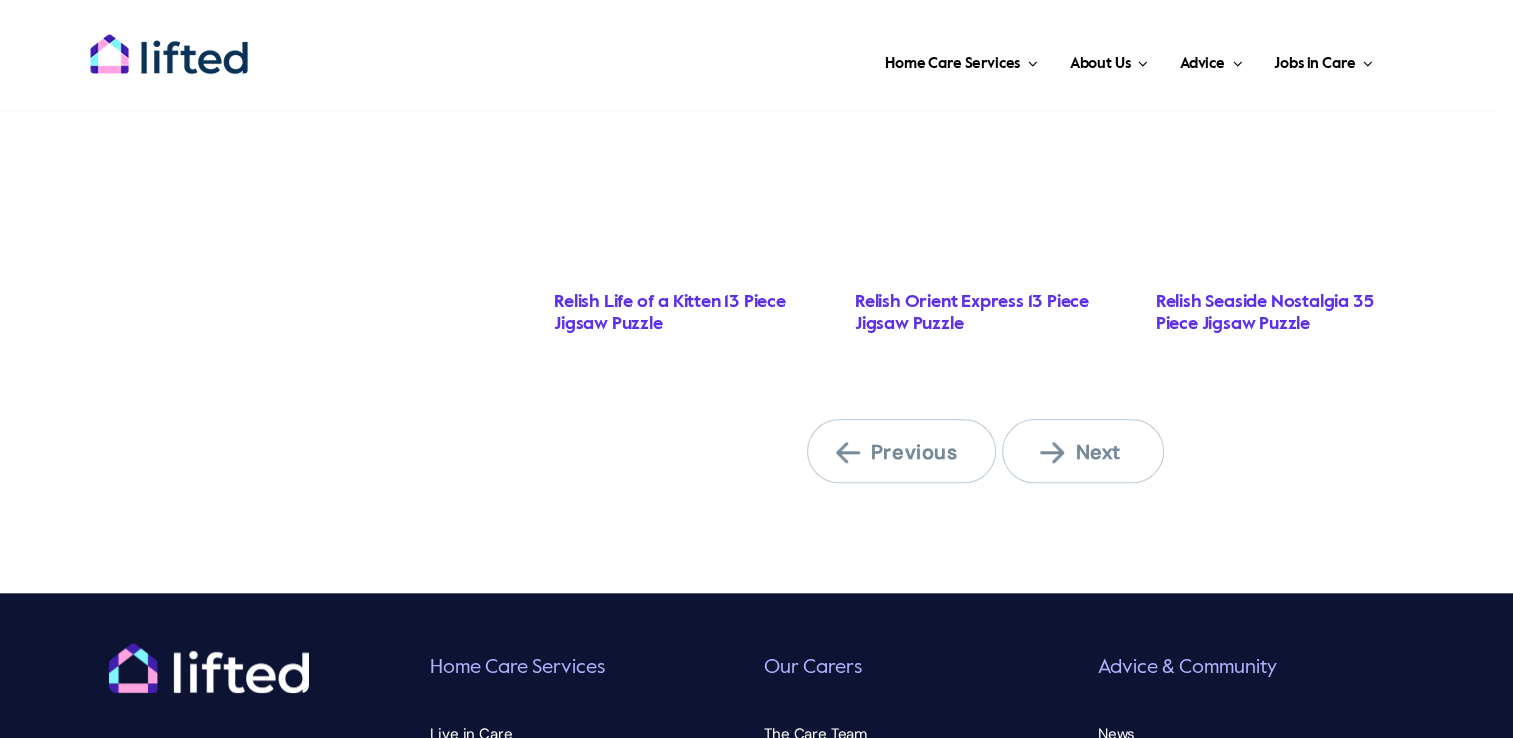 scroll, scrollTop: 1836, scrollLeft: 0, axis: vertical 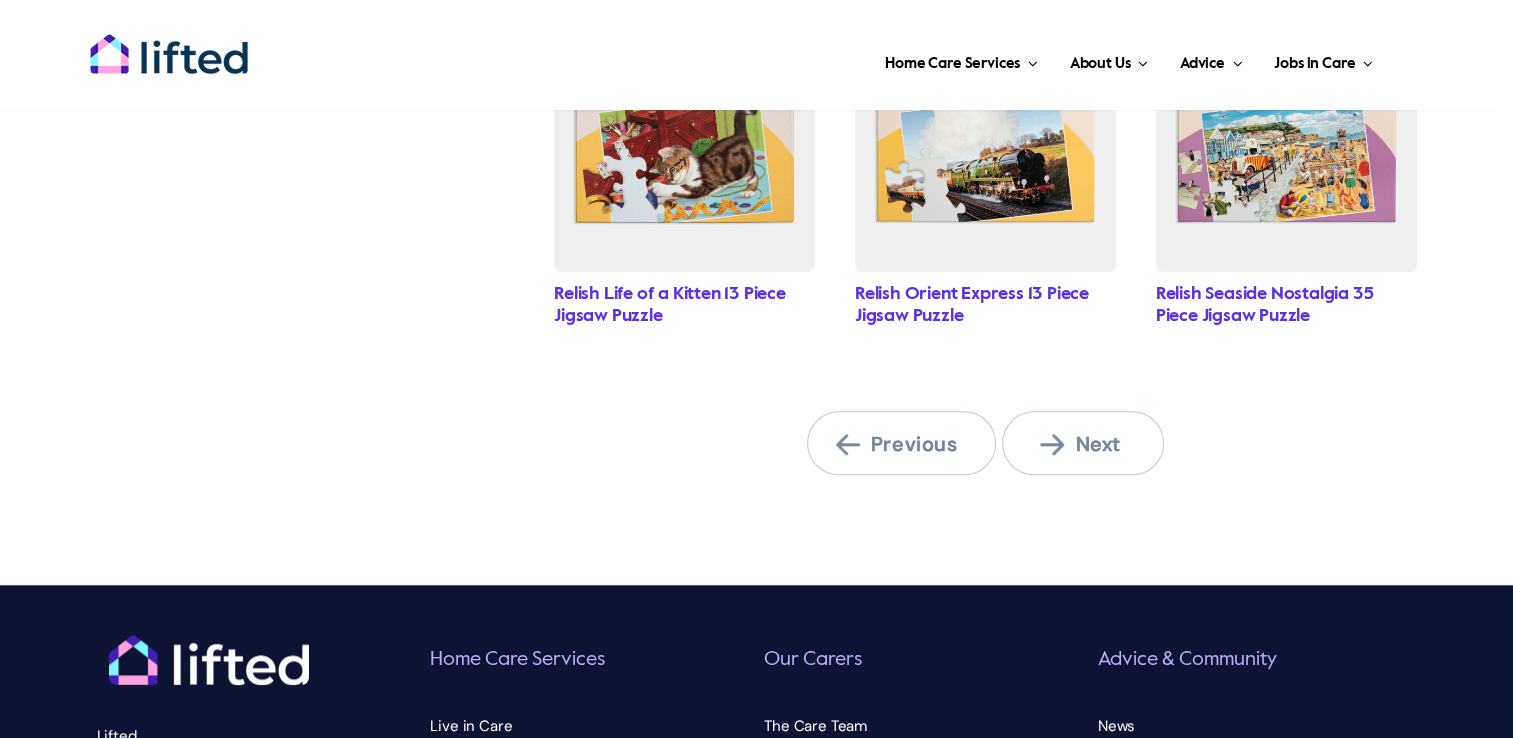 click on "Next" at bounding box center (1082, 443) 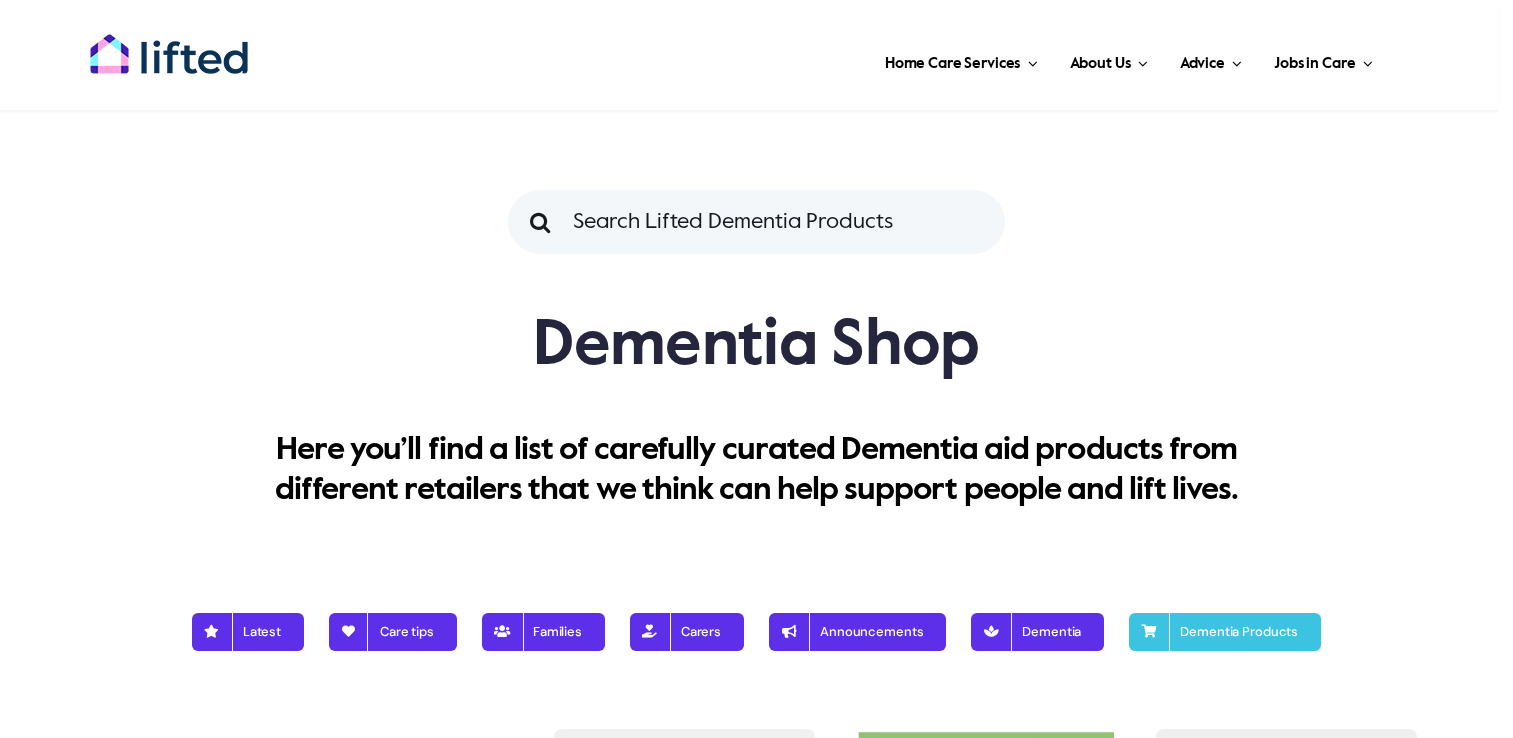 scroll, scrollTop: 0, scrollLeft: 0, axis: both 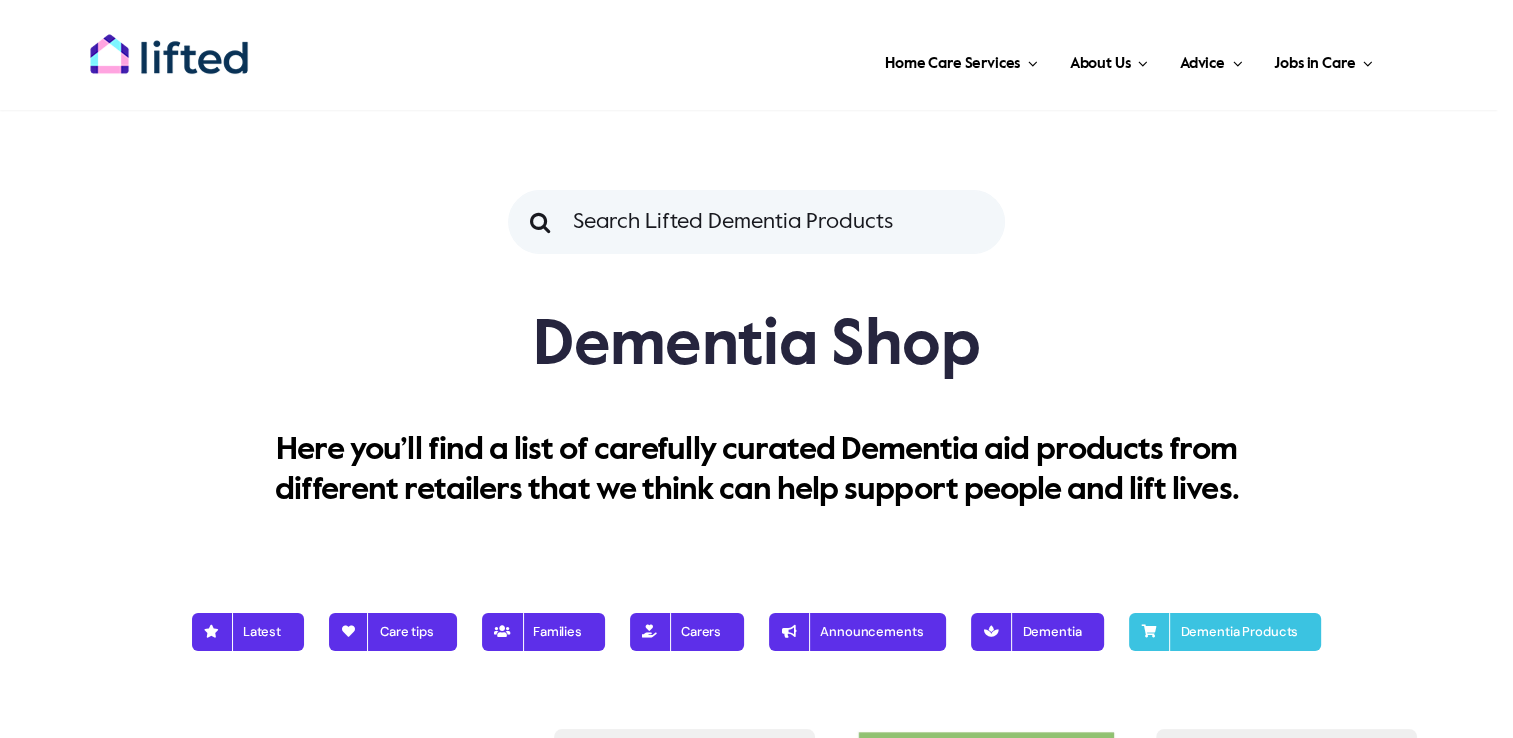 click on "Dementia Shop" at bounding box center (756, 330) 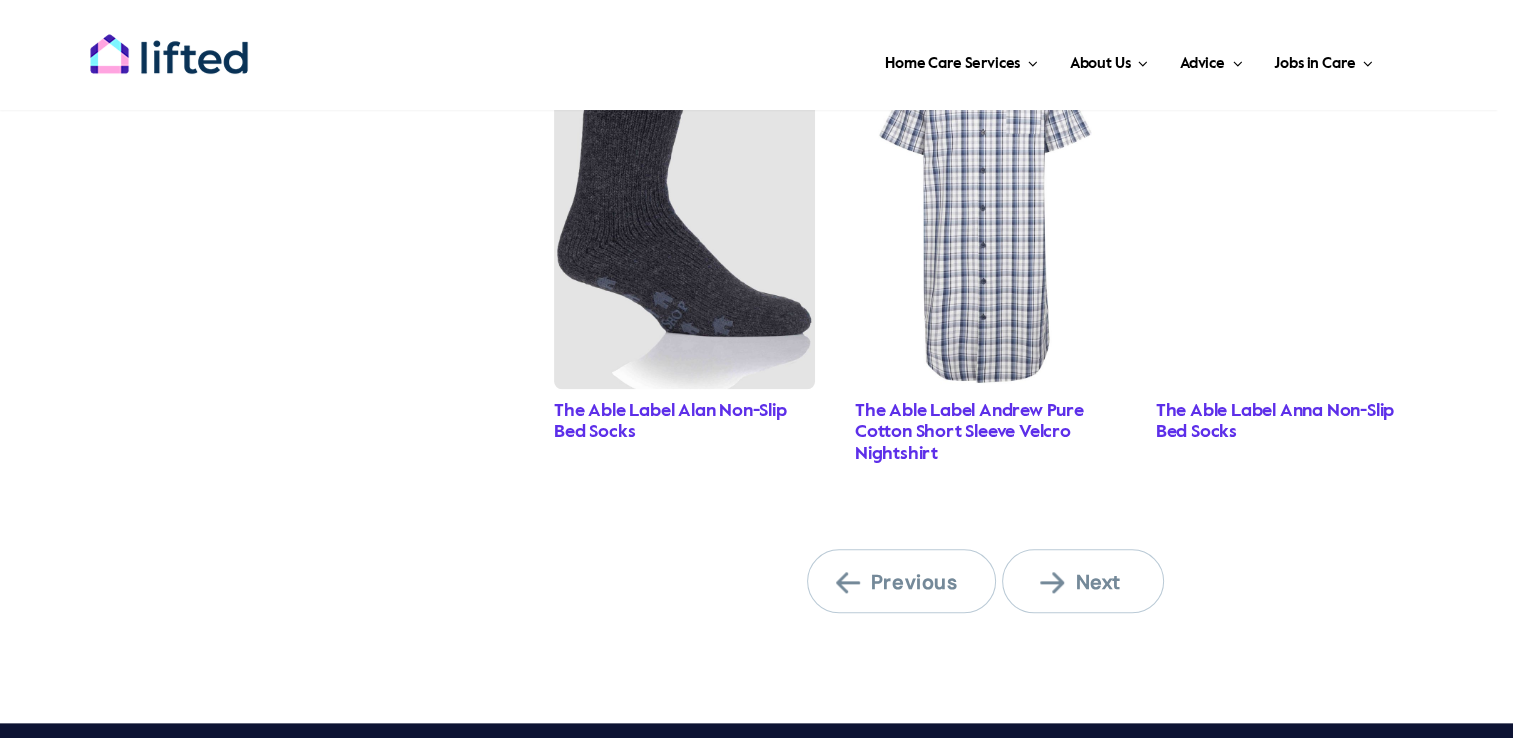 scroll, scrollTop: 2000, scrollLeft: 0, axis: vertical 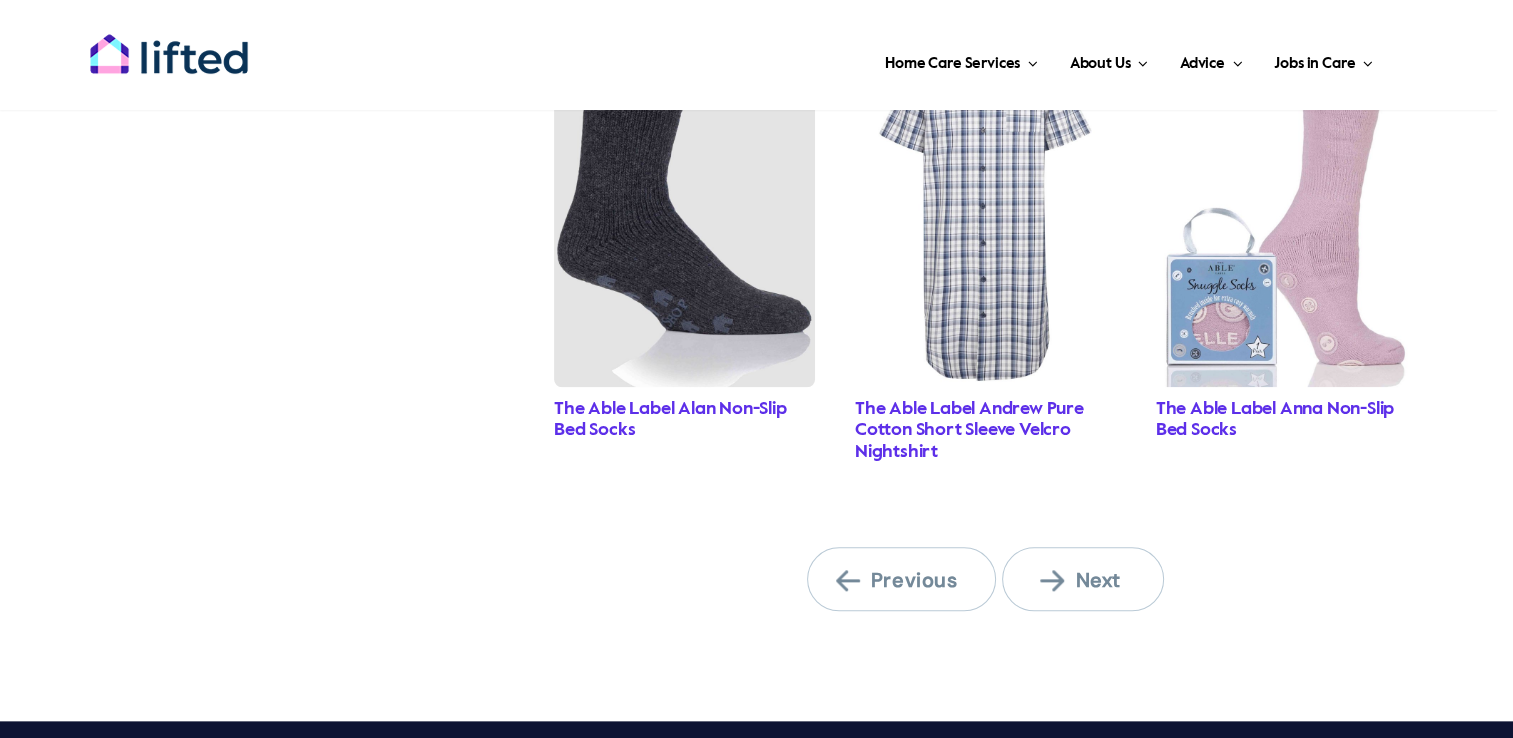 click on "Next" at bounding box center [1095, 580] 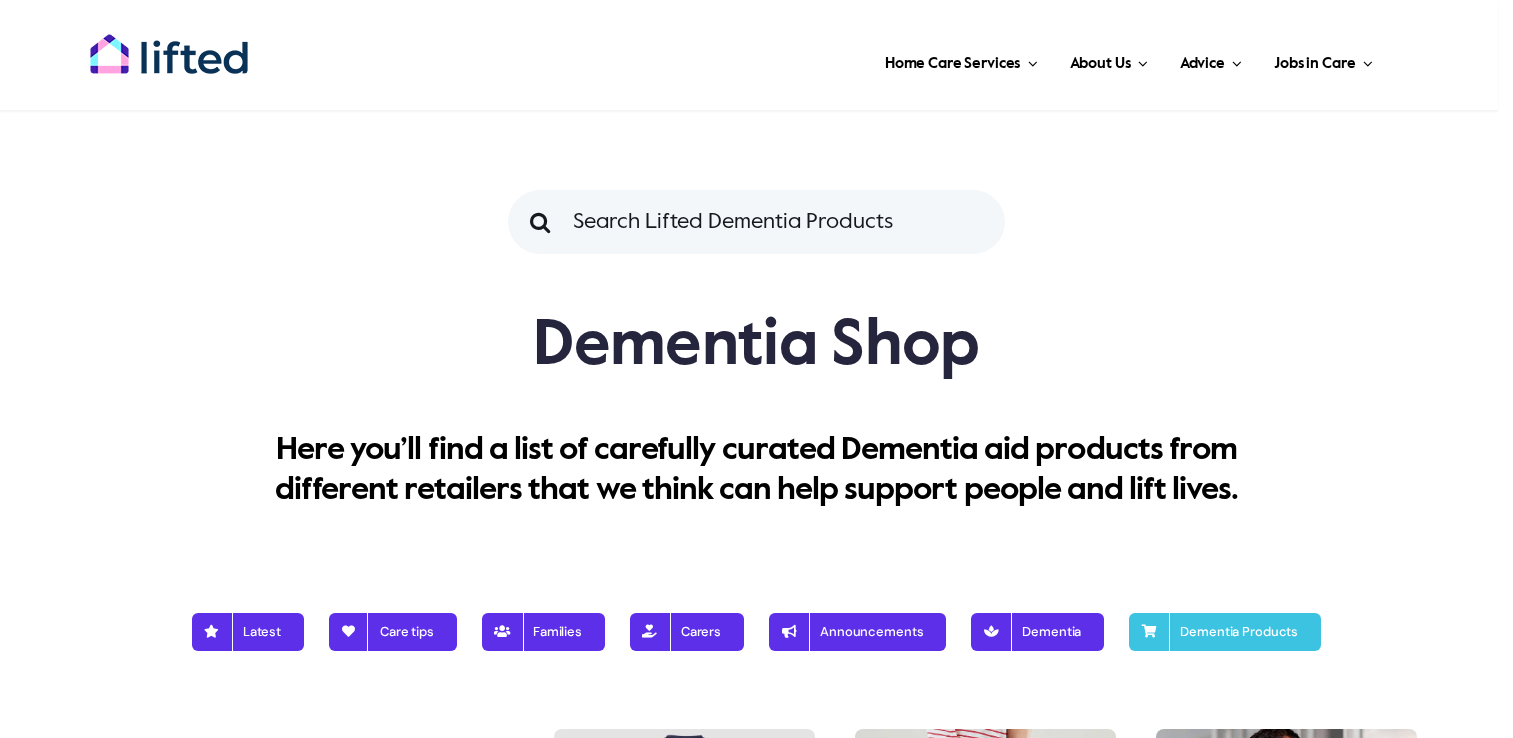 scroll, scrollTop: 2000, scrollLeft: 0, axis: vertical 